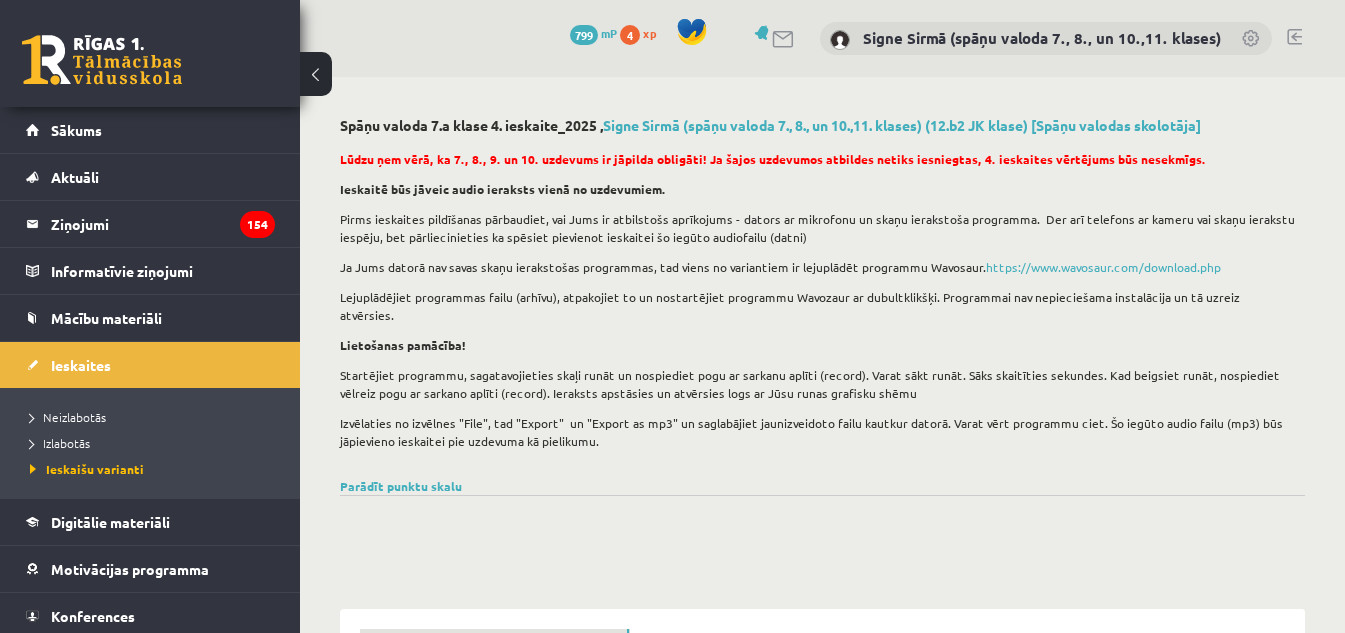 scroll, scrollTop: 437, scrollLeft: 0, axis: vertical 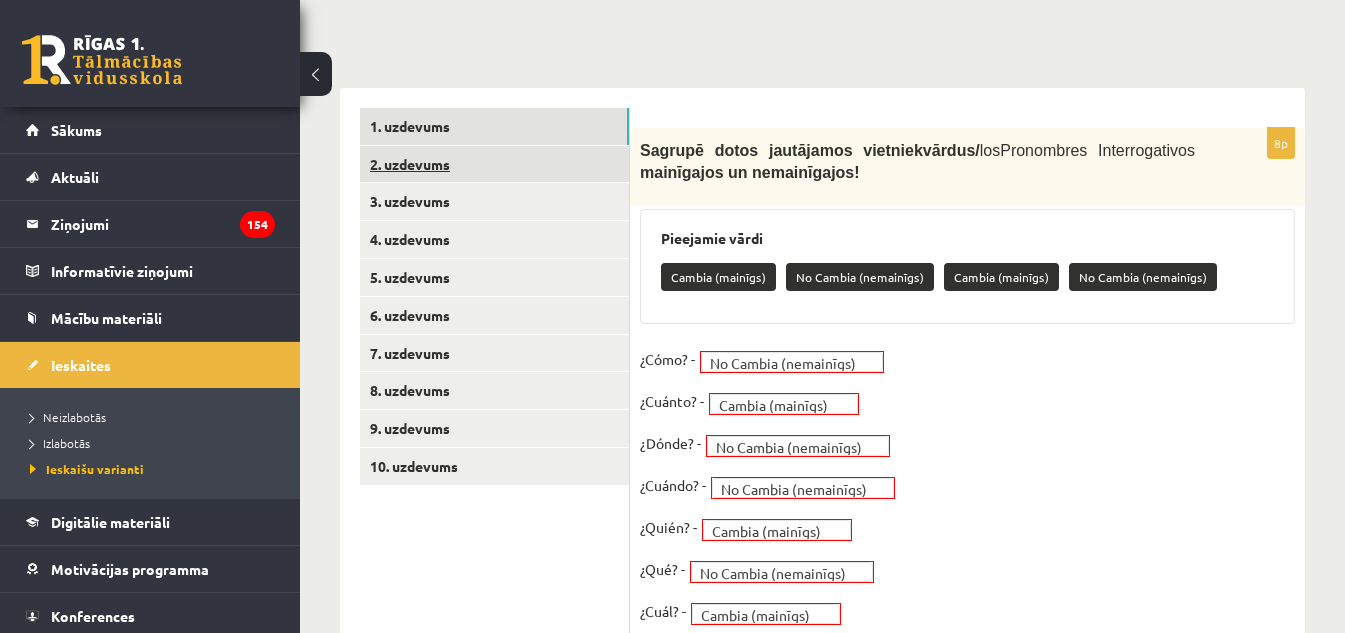 click on "2. uzdevums" at bounding box center (494, 164) 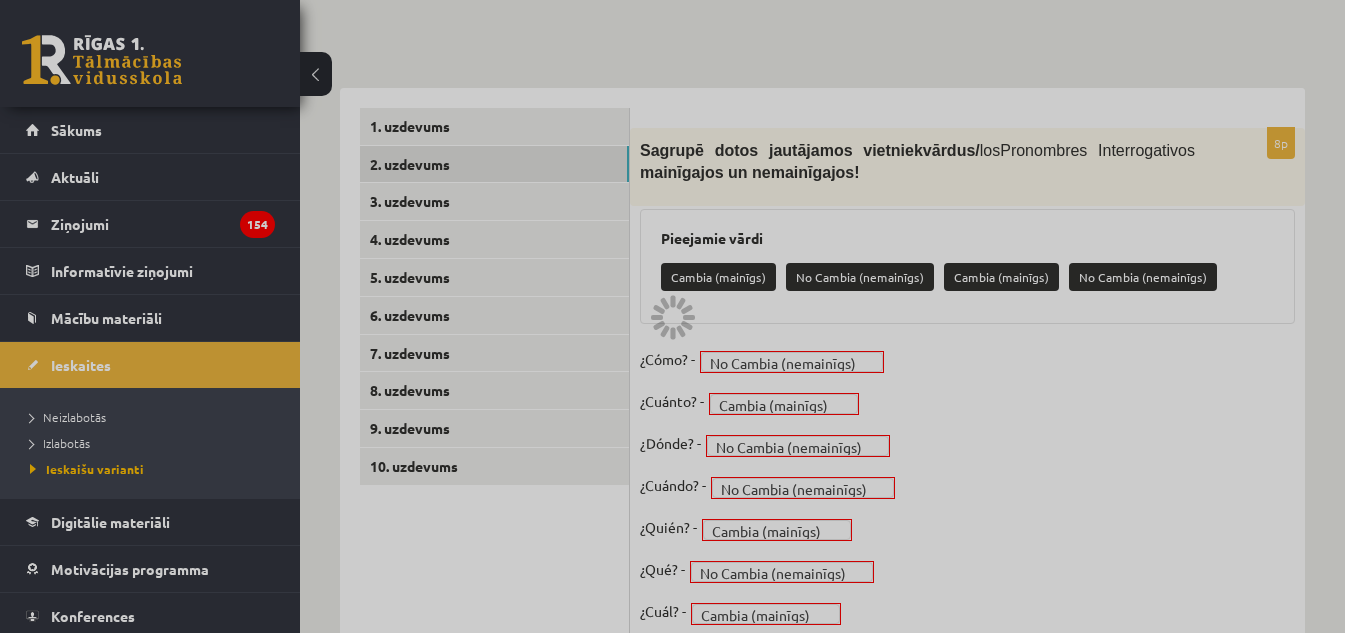 scroll, scrollTop: 495, scrollLeft: 0, axis: vertical 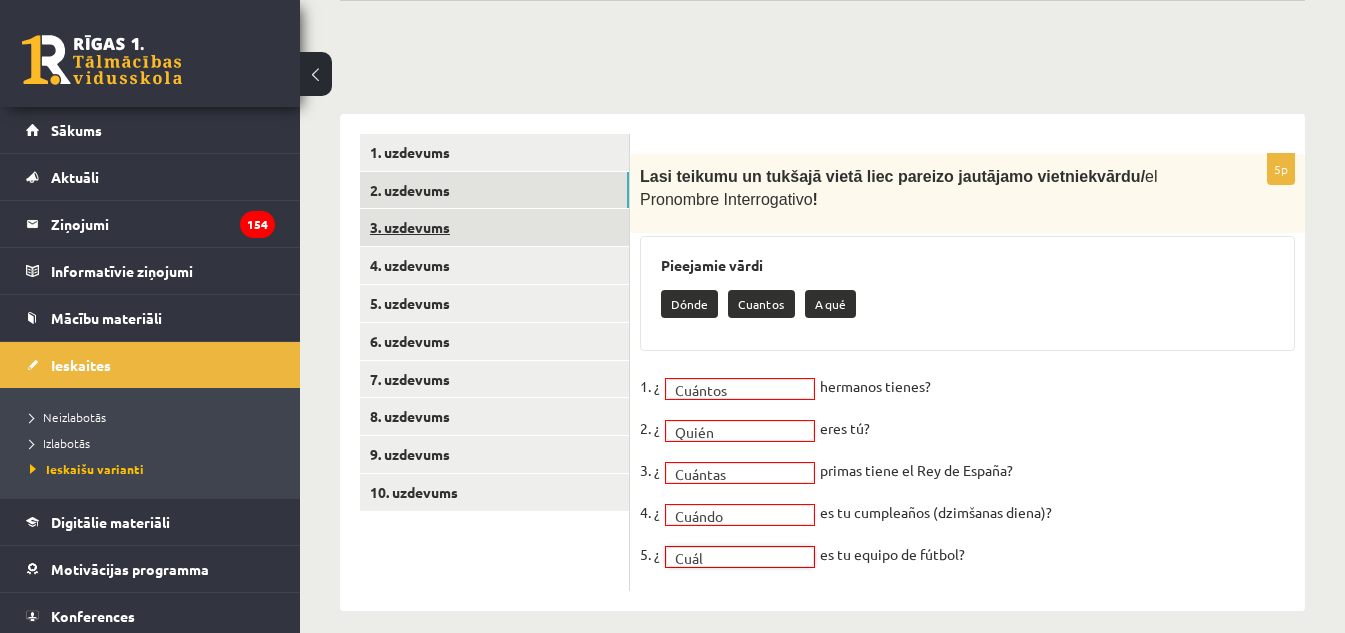 click on "3. uzdevums" at bounding box center [494, 227] 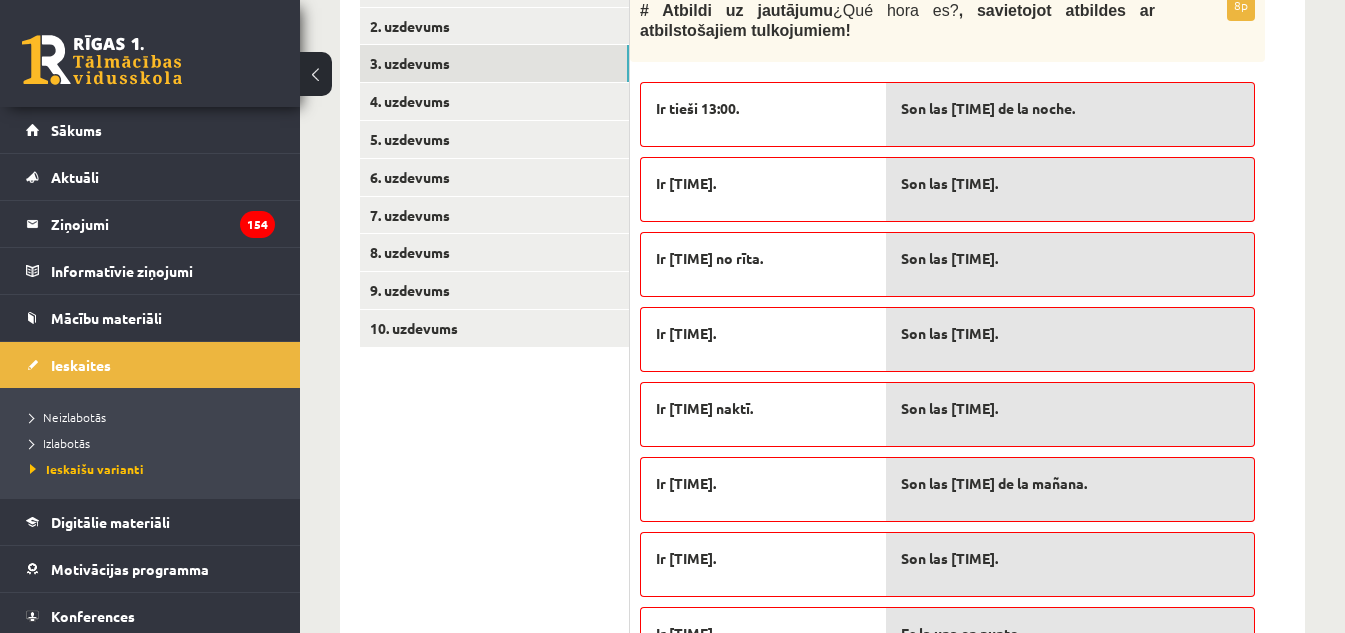 scroll, scrollTop: 695, scrollLeft: 0, axis: vertical 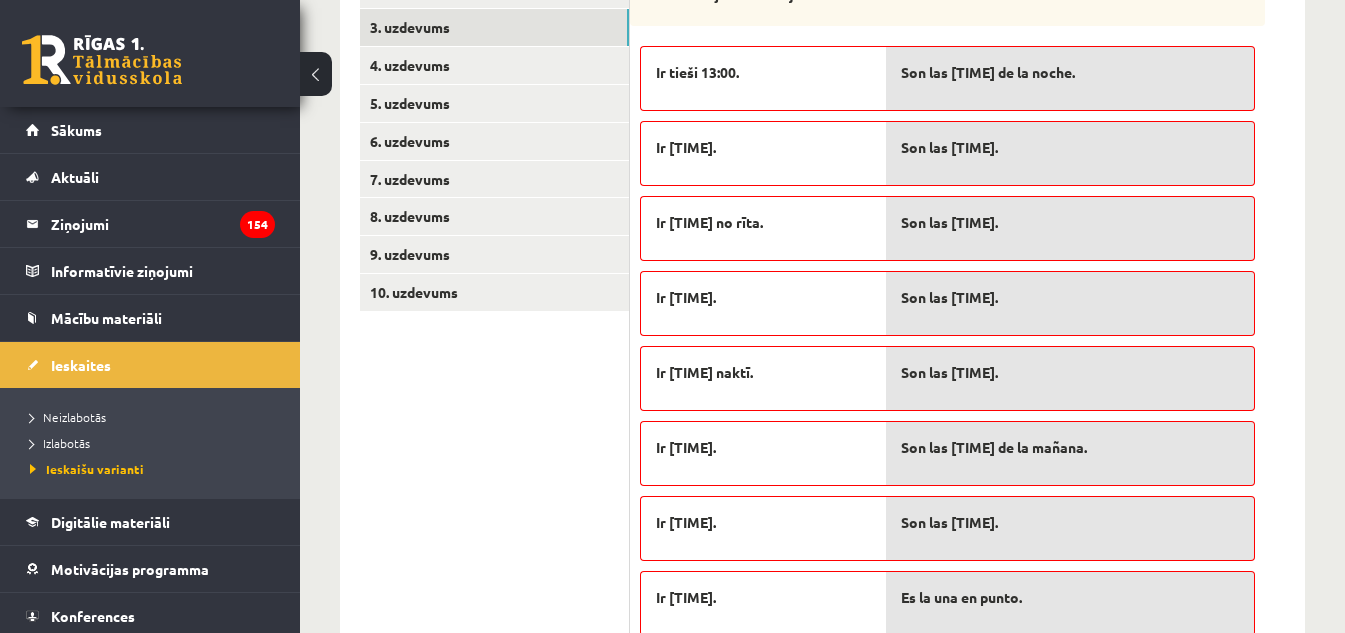 type 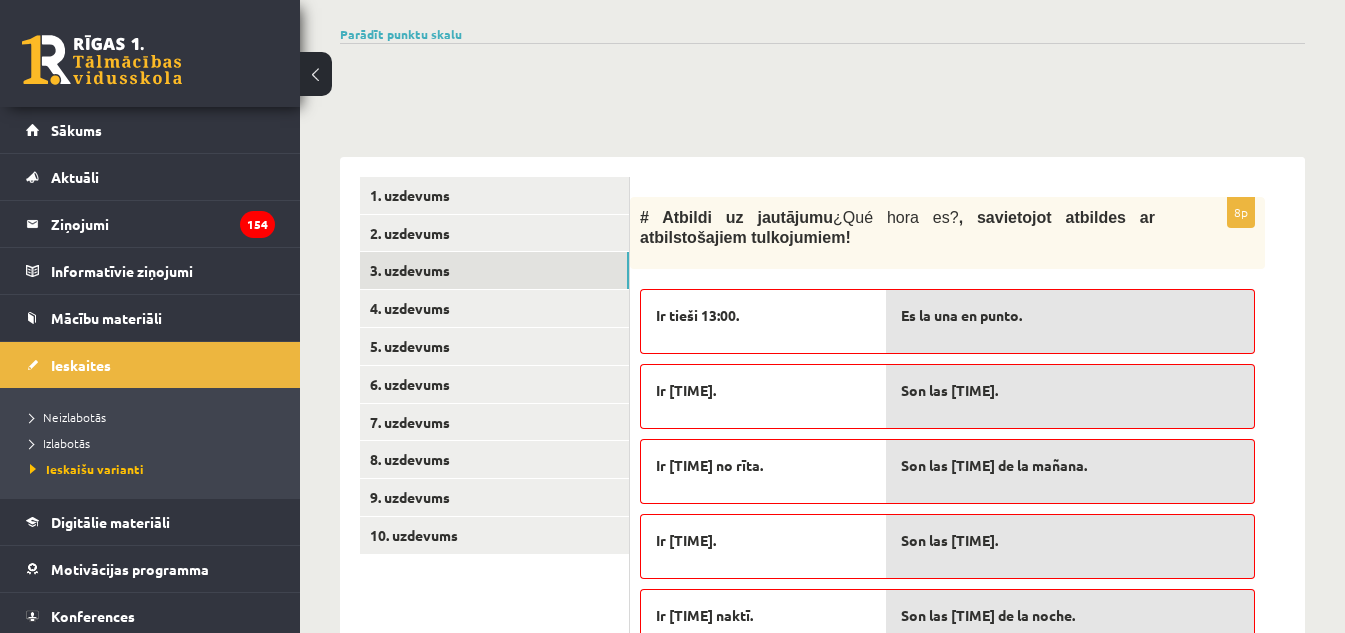 scroll, scrollTop: 451, scrollLeft: 0, axis: vertical 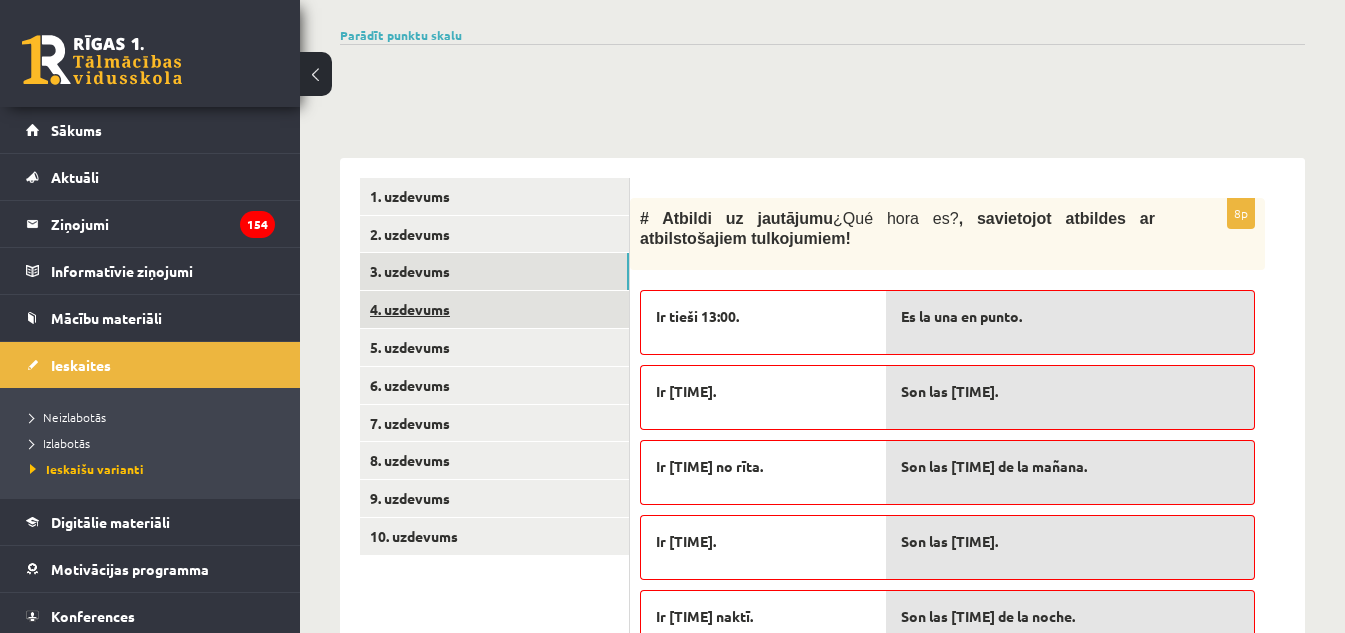 click on "4. uzdevums" at bounding box center (494, 309) 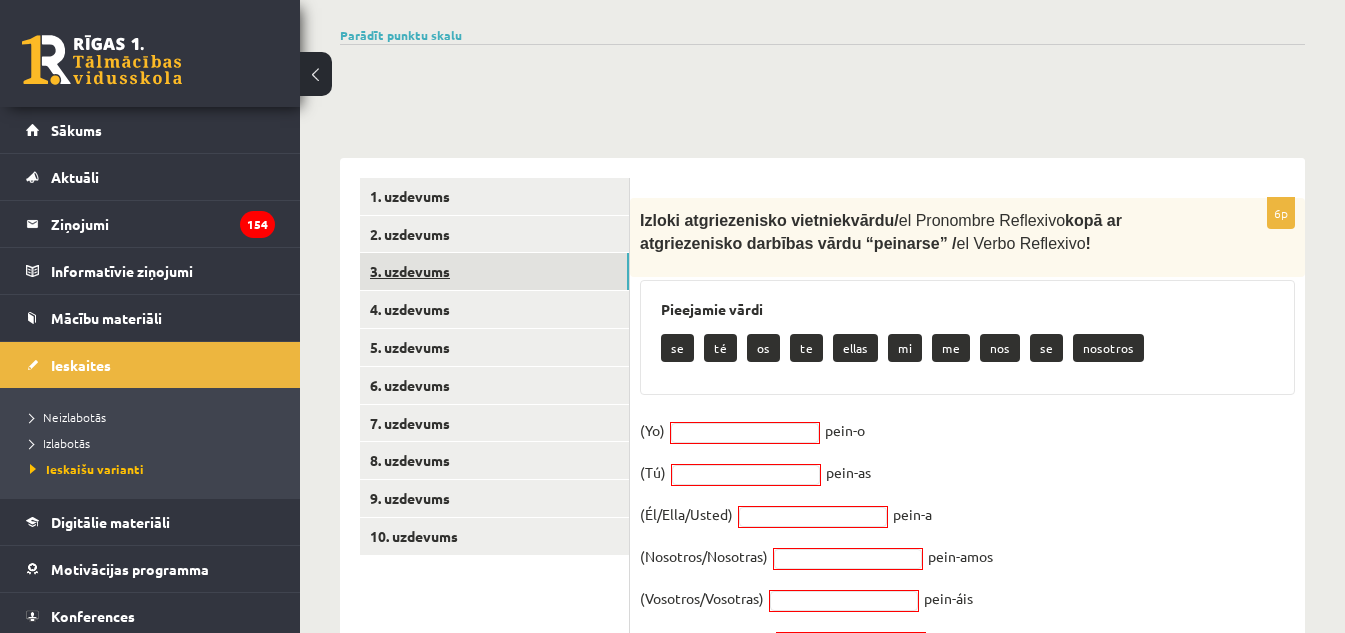 click on "3. uzdevums" at bounding box center [494, 271] 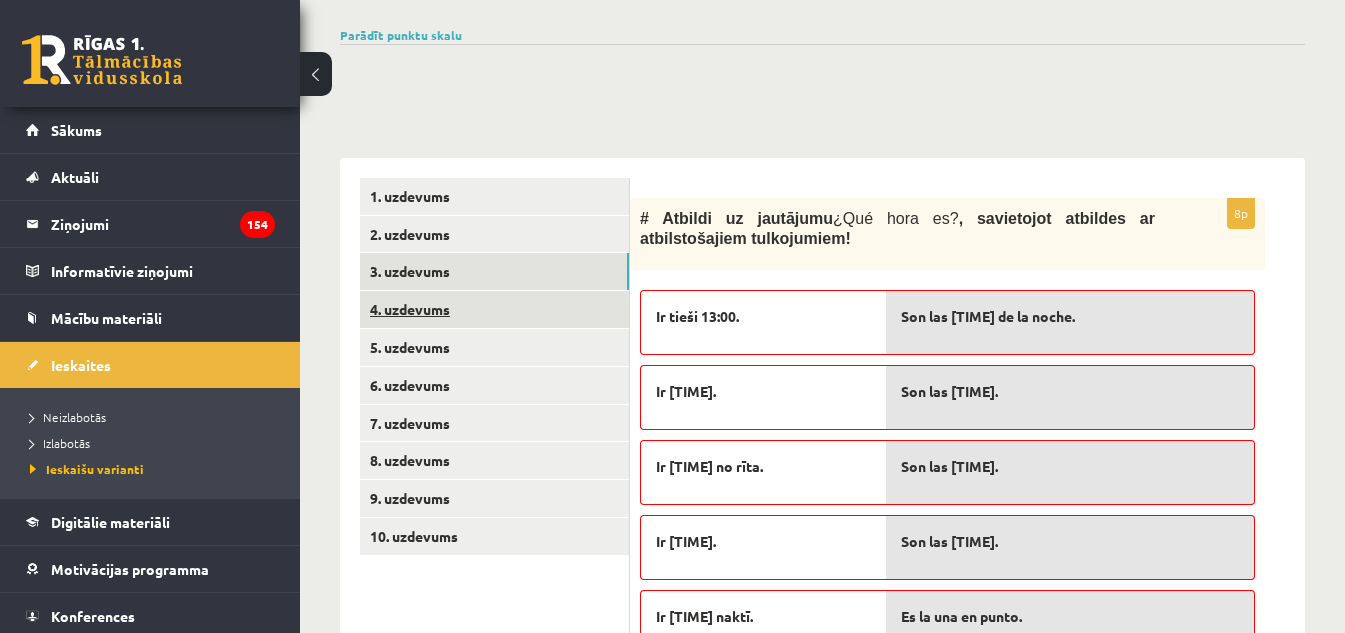 click on "4. uzdevums" at bounding box center (494, 309) 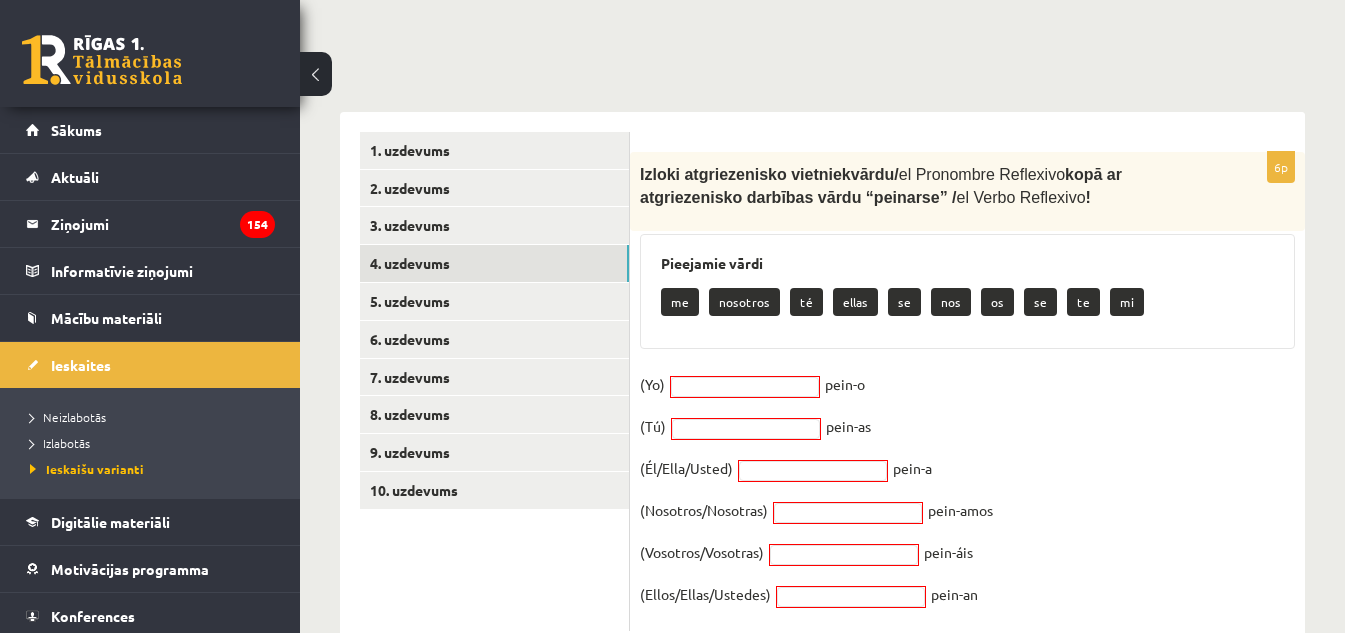 scroll, scrollTop: 537, scrollLeft: 0, axis: vertical 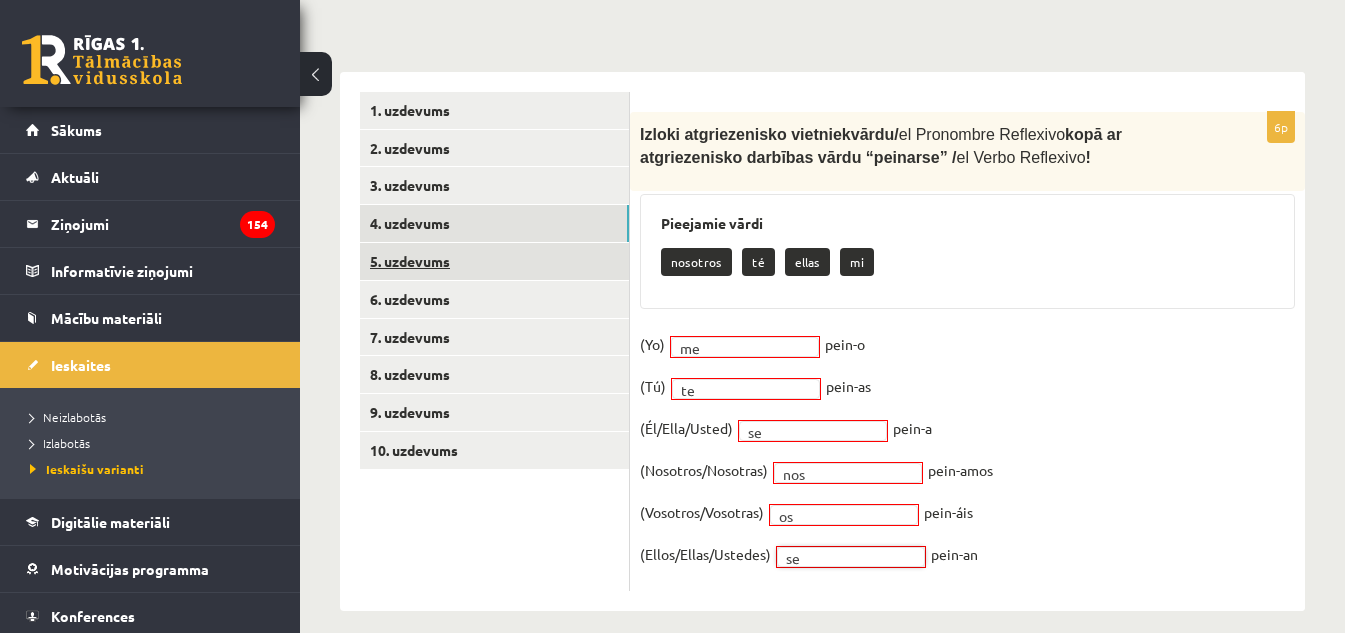 click on "5. uzdevums" at bounding box center (494, 261) 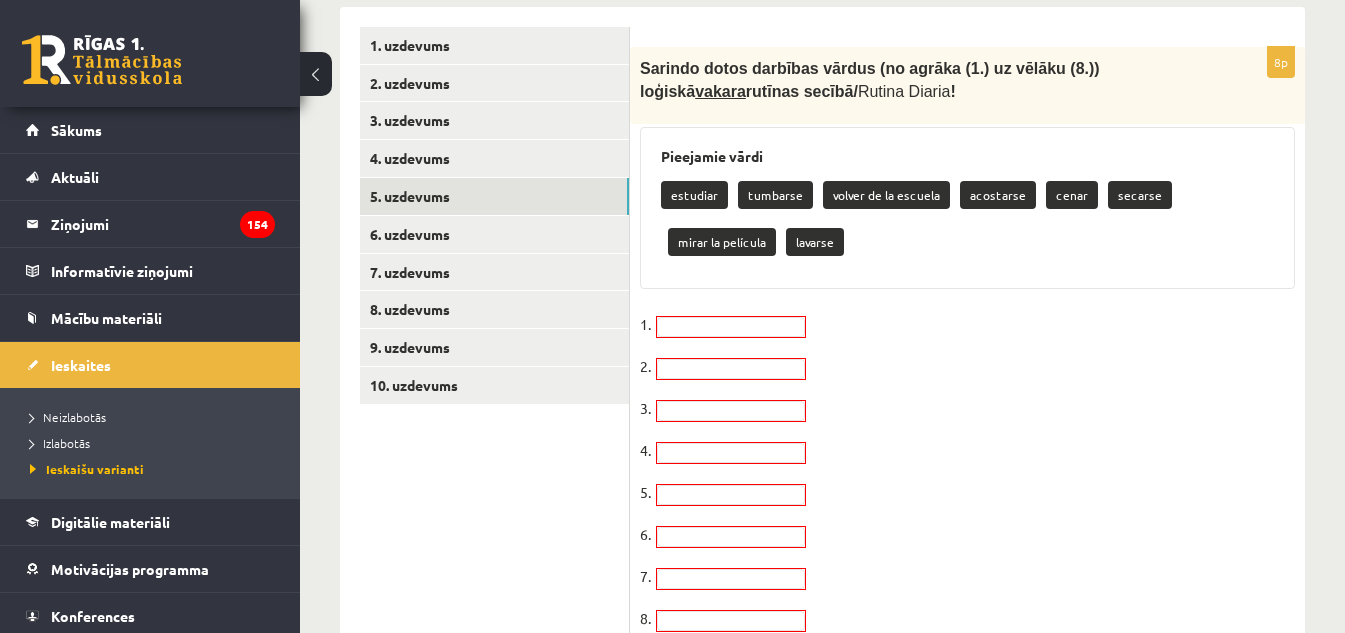 scroll, scrollTop: 637, scrollLeft: 0, axis: vertical 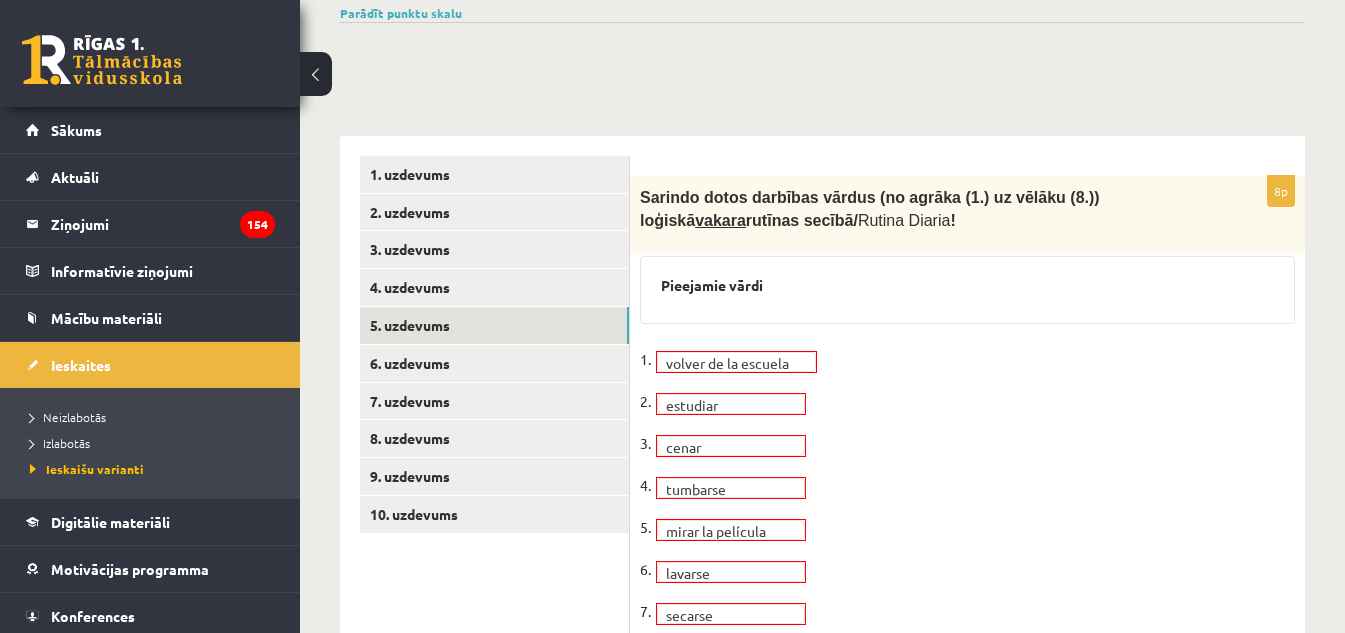 click on "**********" at bounding box center (967, 512) 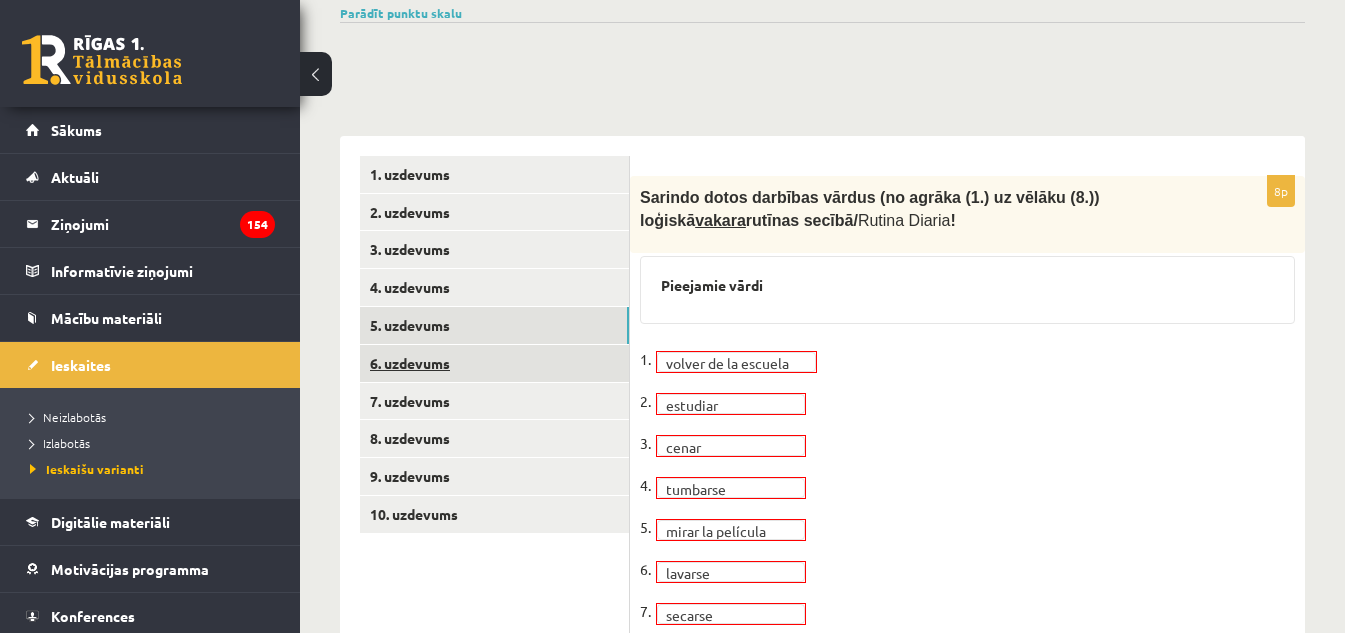 click on "6. uzdevums" at bounding box center (494, 363) 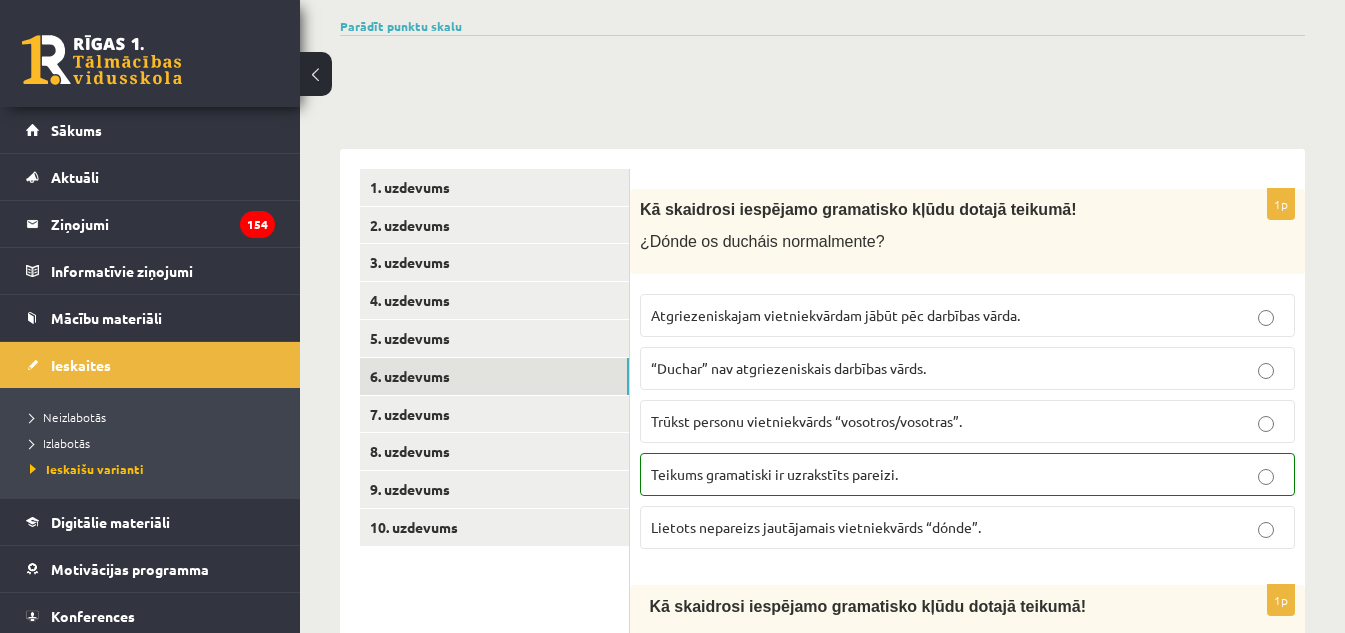 scroll, scrollTop: 328, scrollLeft: 0, axis: vertical 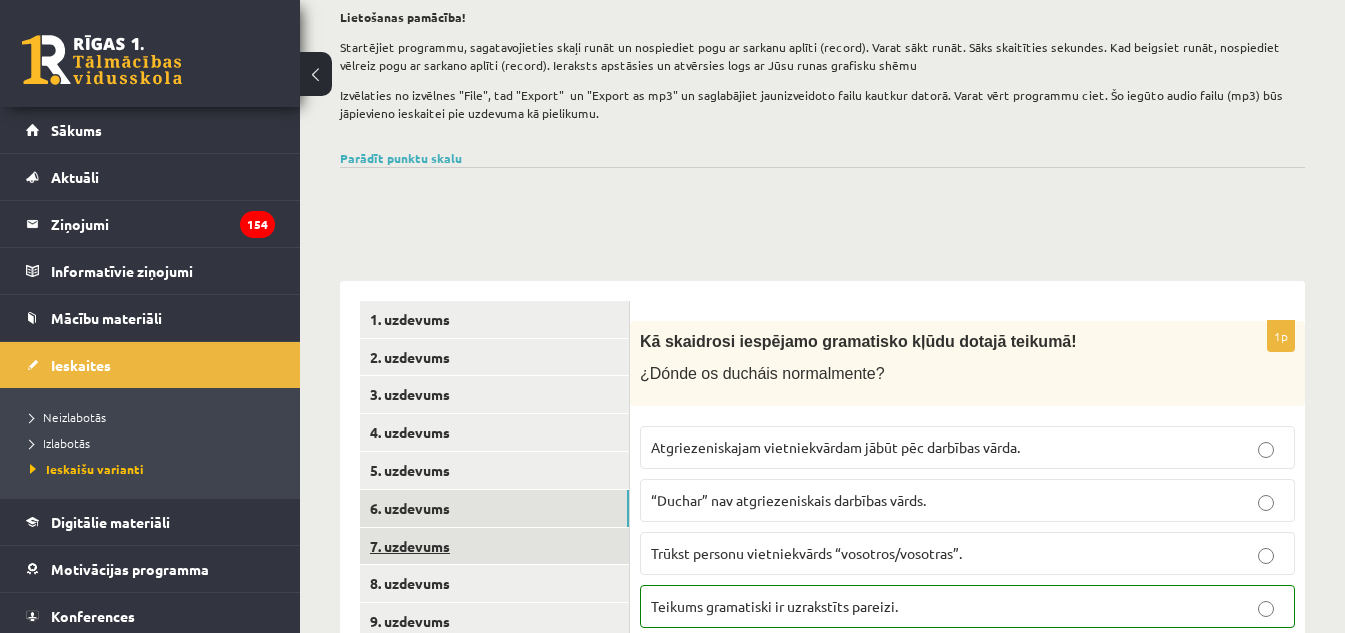 click on "7. uzdevums" at bounding box center (494, 546) 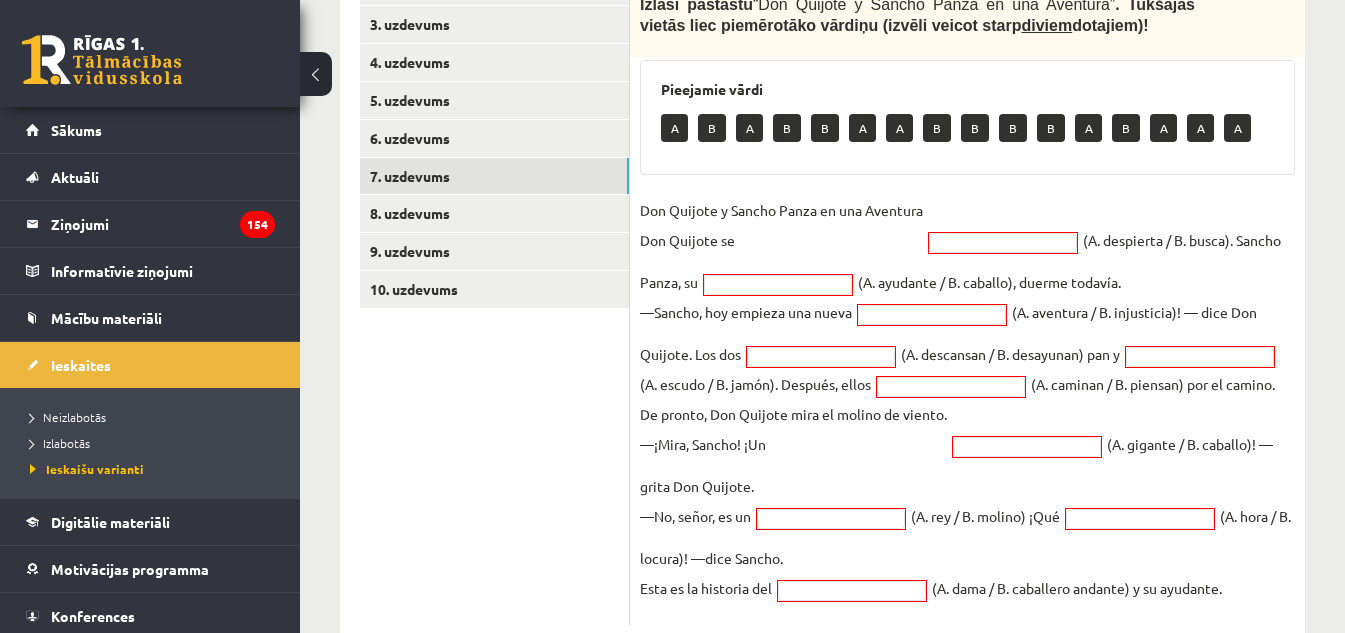 scroll, scrollTop: 733, scrollLeft: 0, axis: vertical 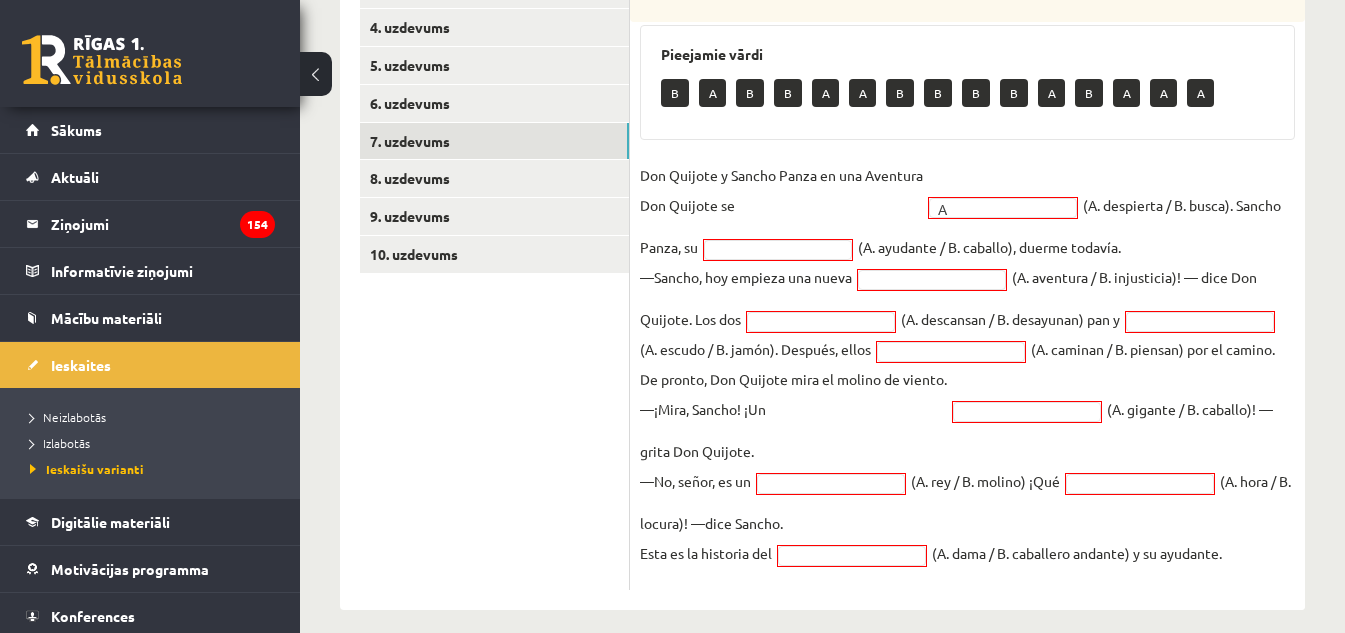 click on "—¡Sancho, hoy empieza una nueva" at bounding box center [746, 277] 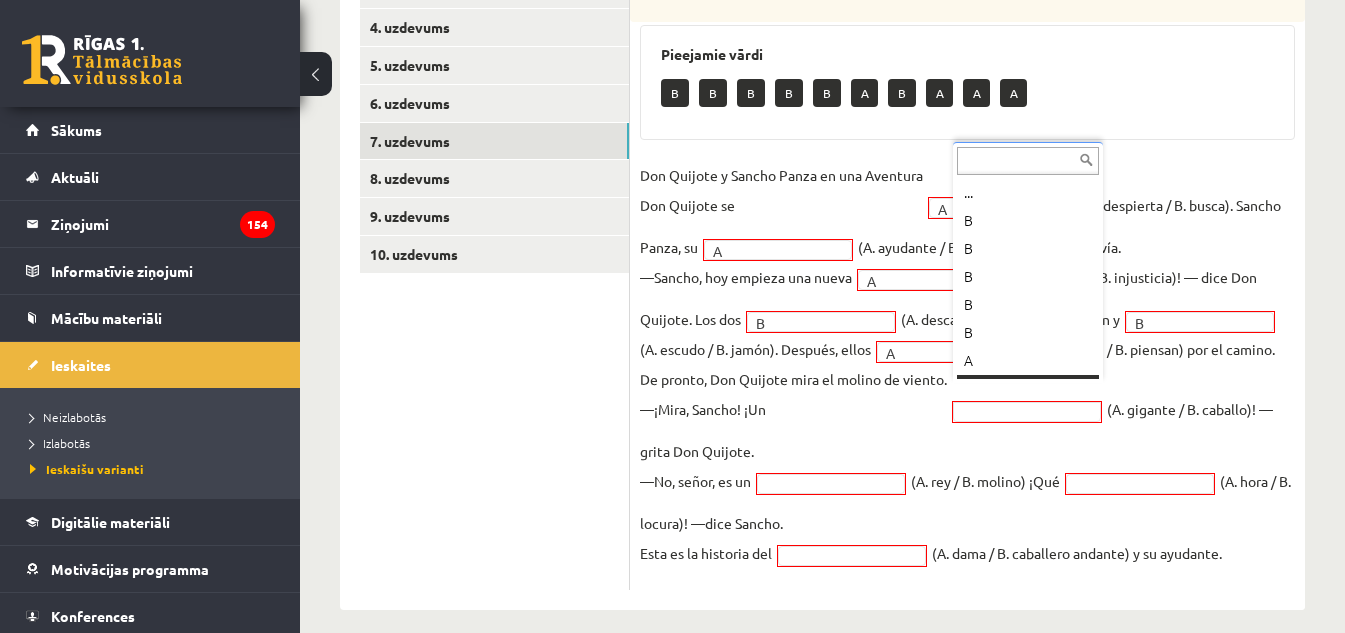 scroll, scrollTop: 24, scrollLeft: 0, axis: vertical 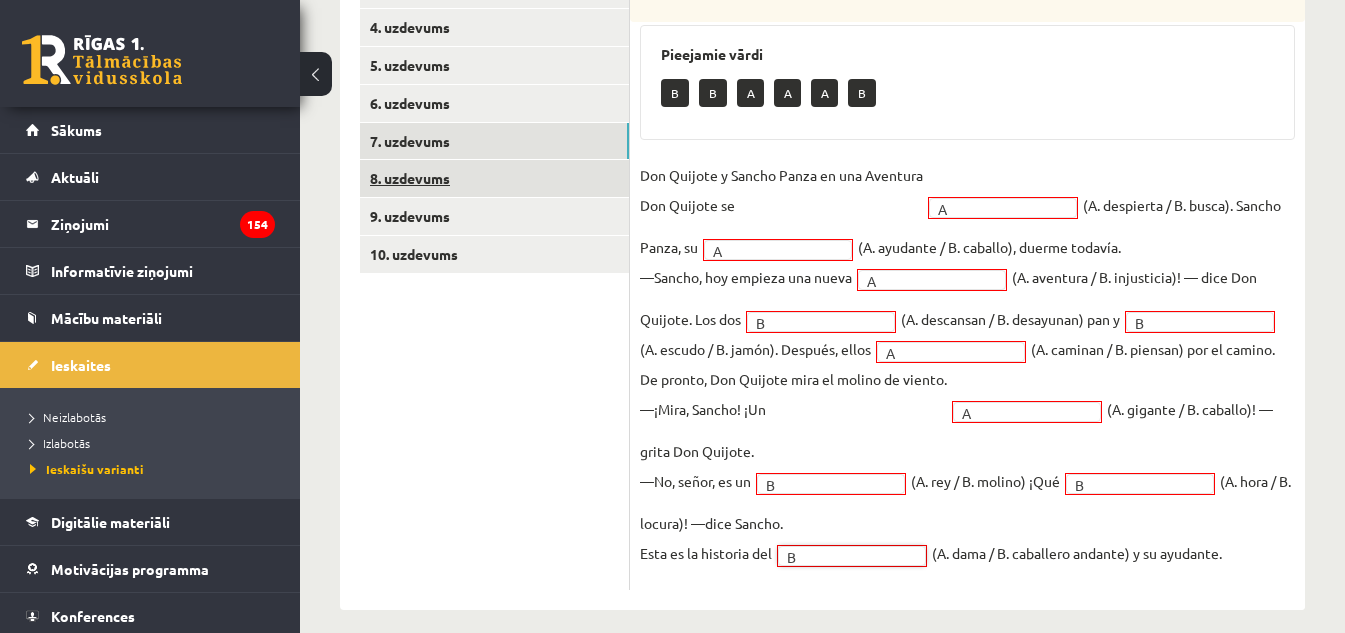click on "8. uzdevums" at bounding box center (494, 178) 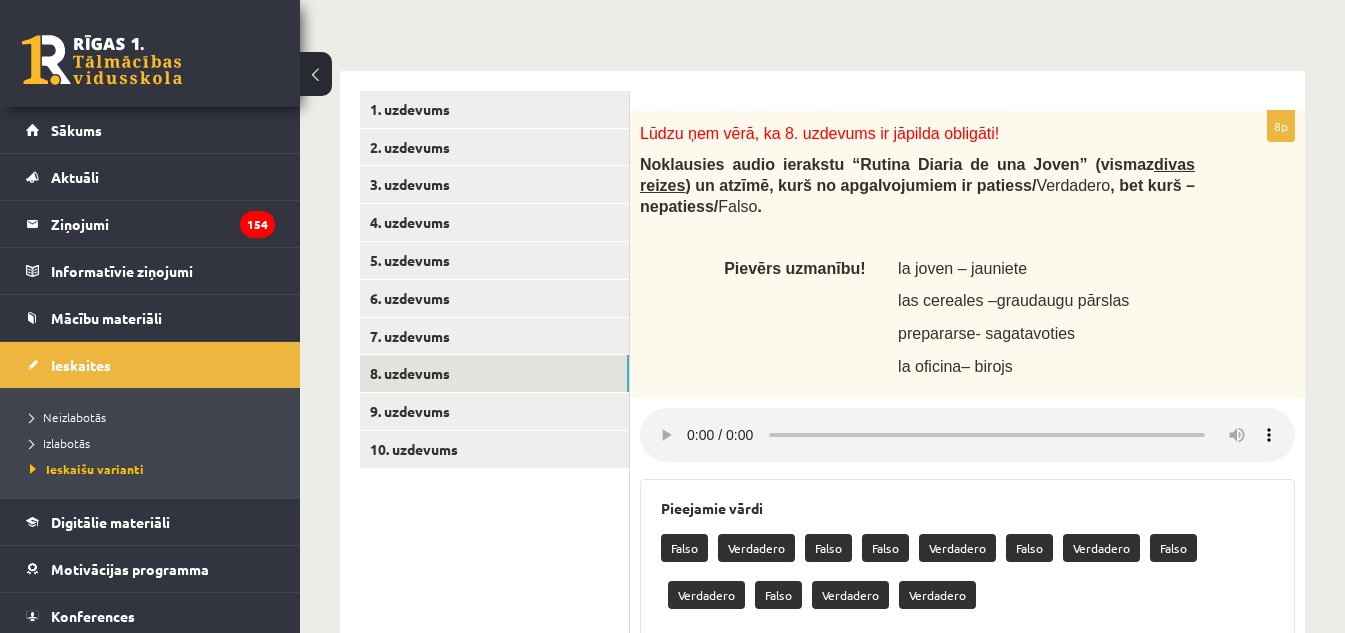 scroll, scrollTop: 533, scrollLeft: 0, axis: vertical 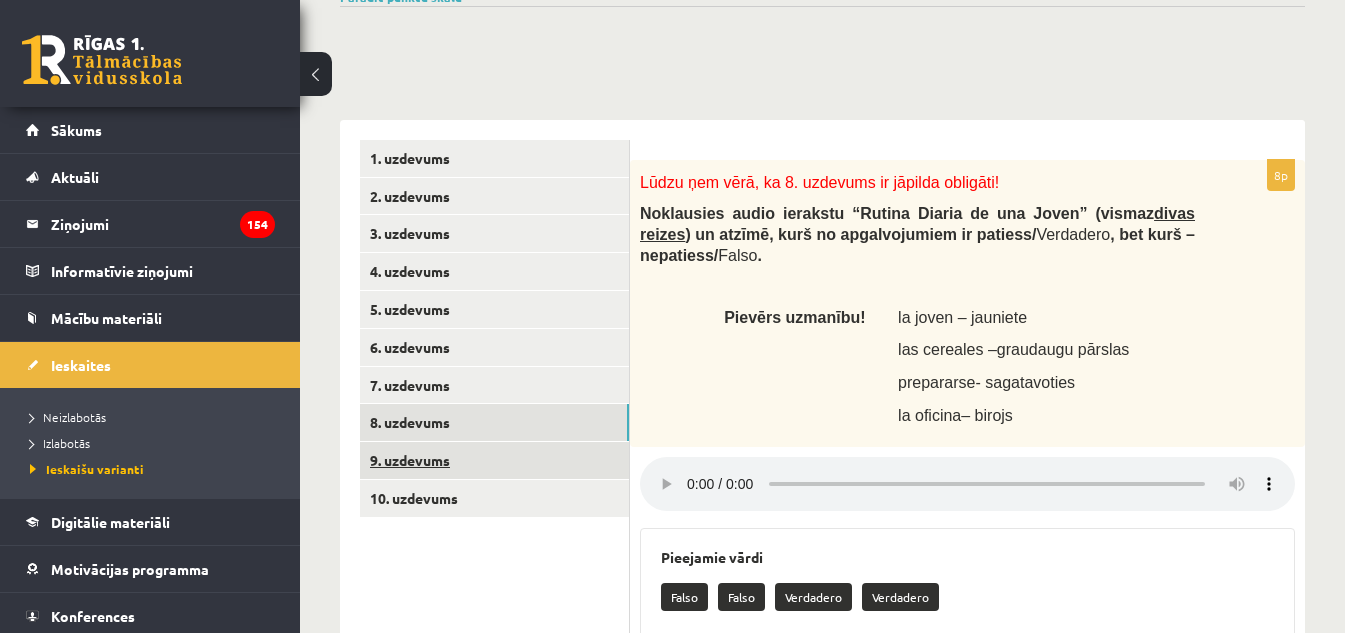 click on "9. uzdevums" at bounding box center (494, 460) 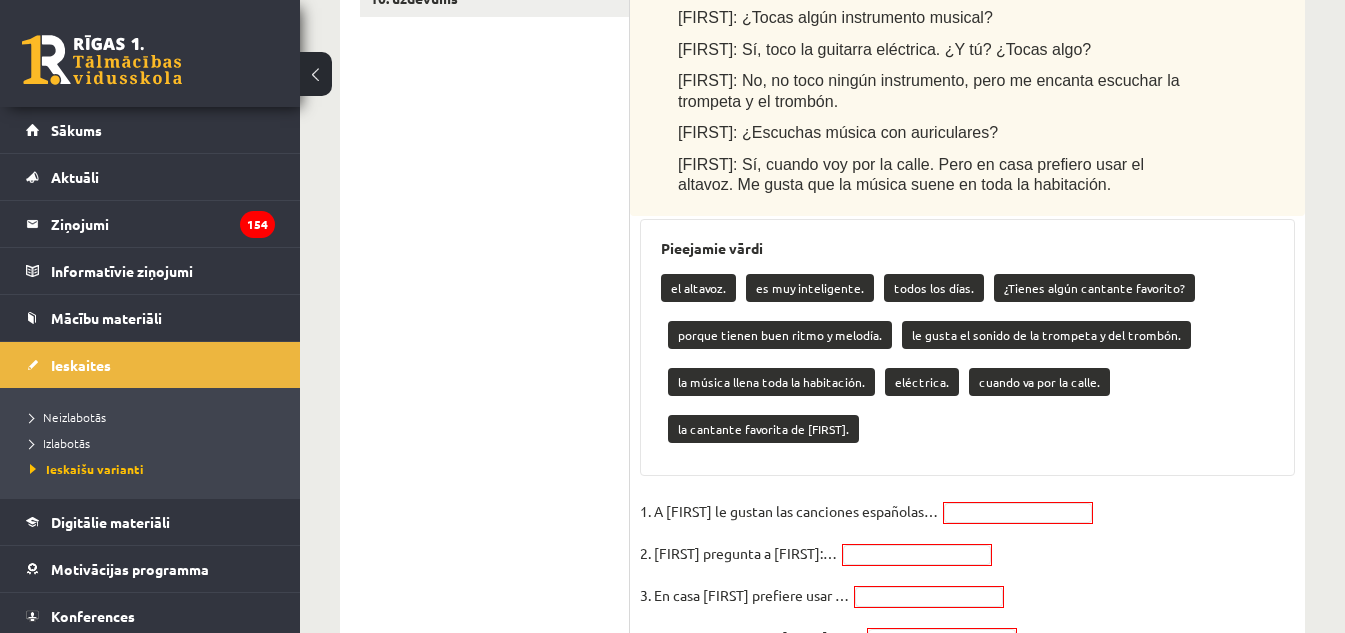scroll, scrollTop: 1089, scrollLeft: 0, axis: vertical 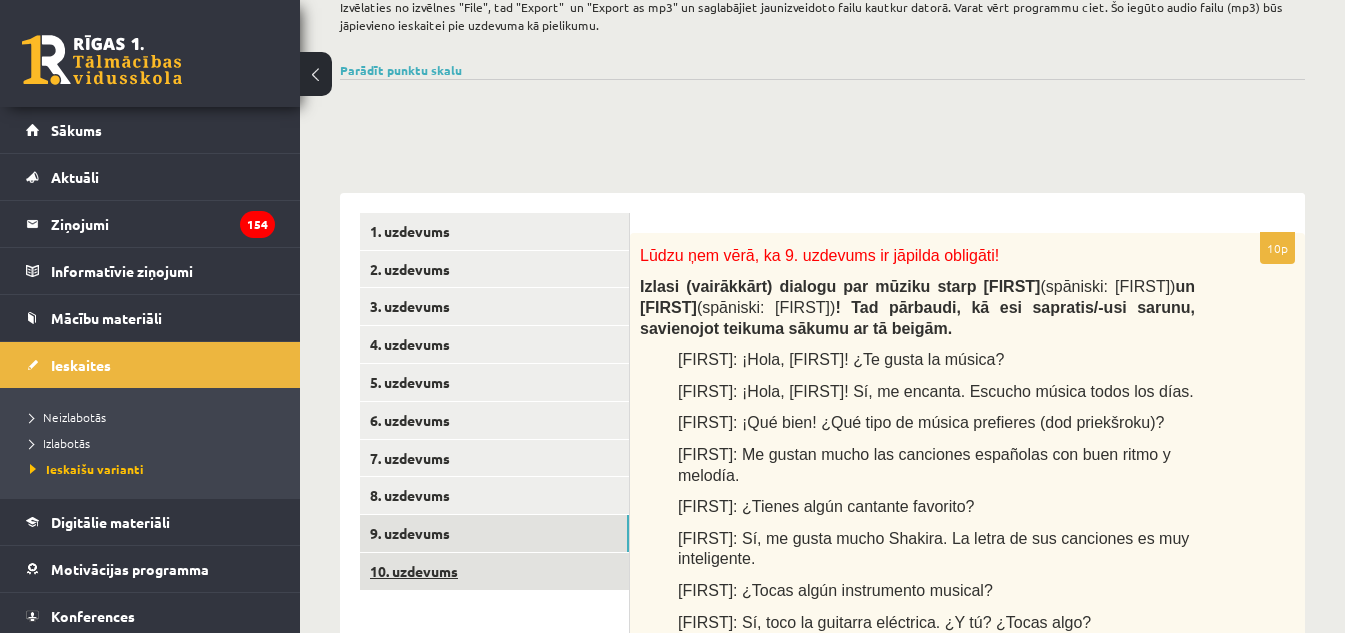 click on "10. uzdevums" at bounding box center [494, 571] 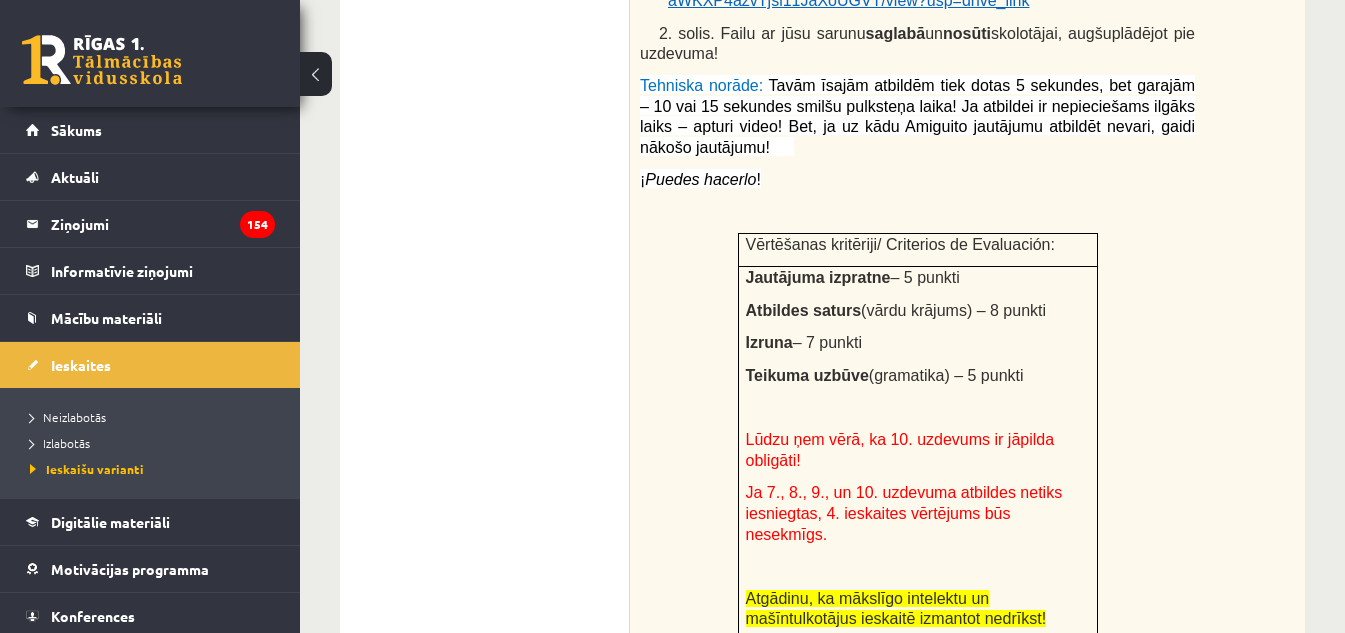 scroll, scrollTop: 1116, scrollLeft: 0, axis: vertical 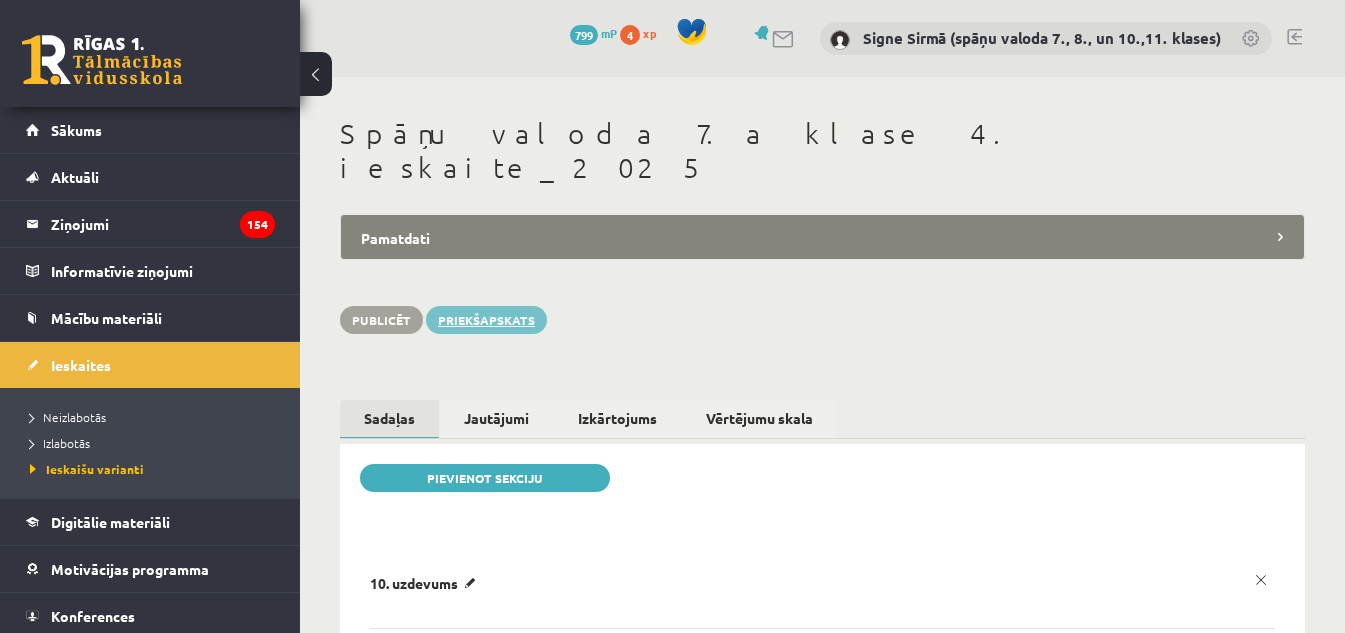 click on "Priekšapskats" at bounding box center (486, 320) 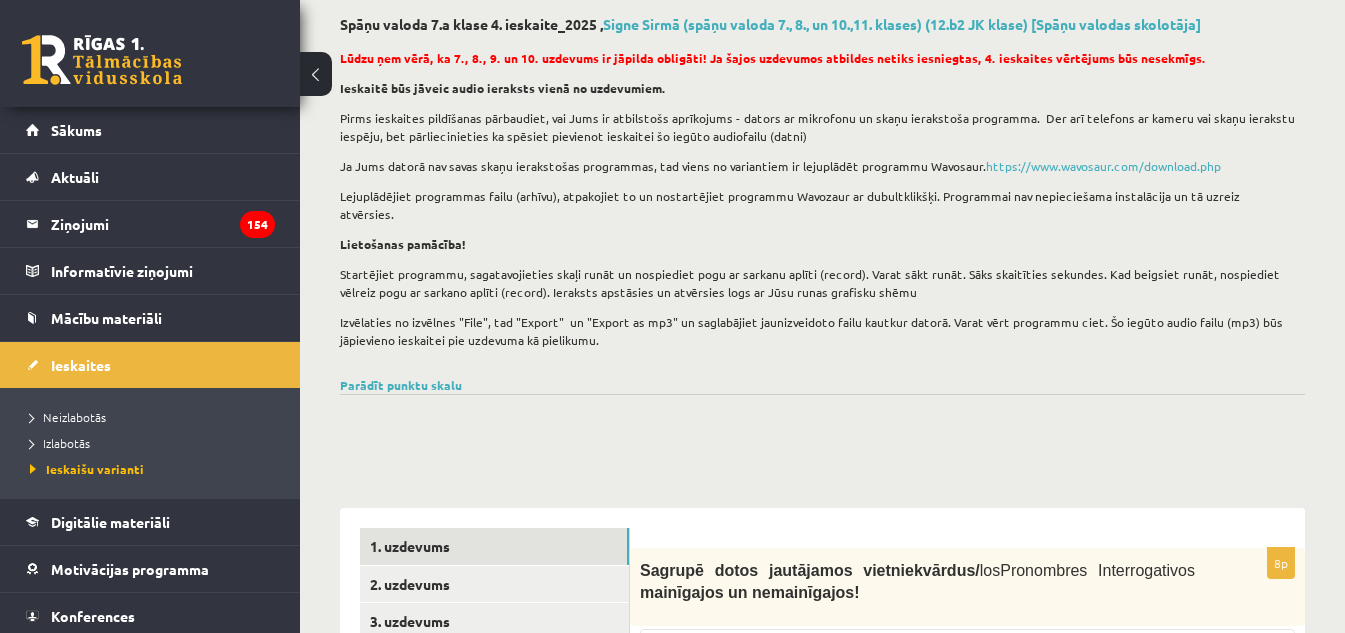 scroll, scrollTop: 400, scrollLeft: 0, axis: vertical 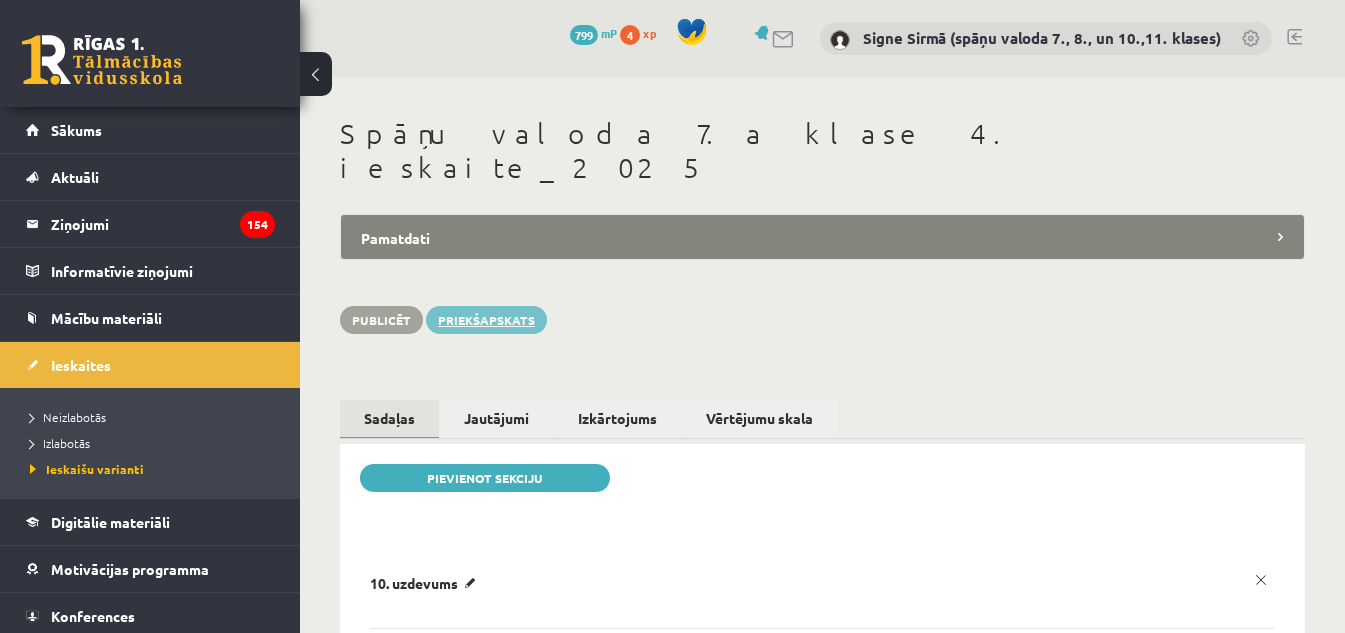 click on "Priekšapskats" at bounding box center [486, 320] 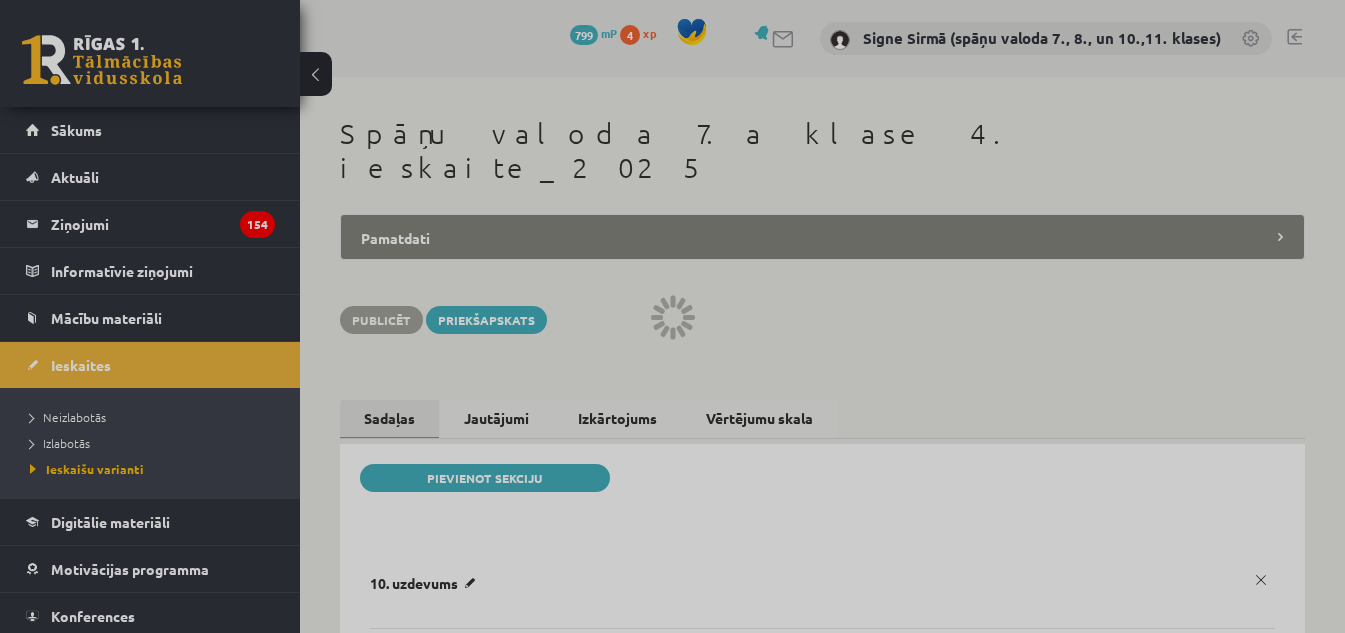 scroll, scrollTop: 0, scrollLeft: 0, axis: both 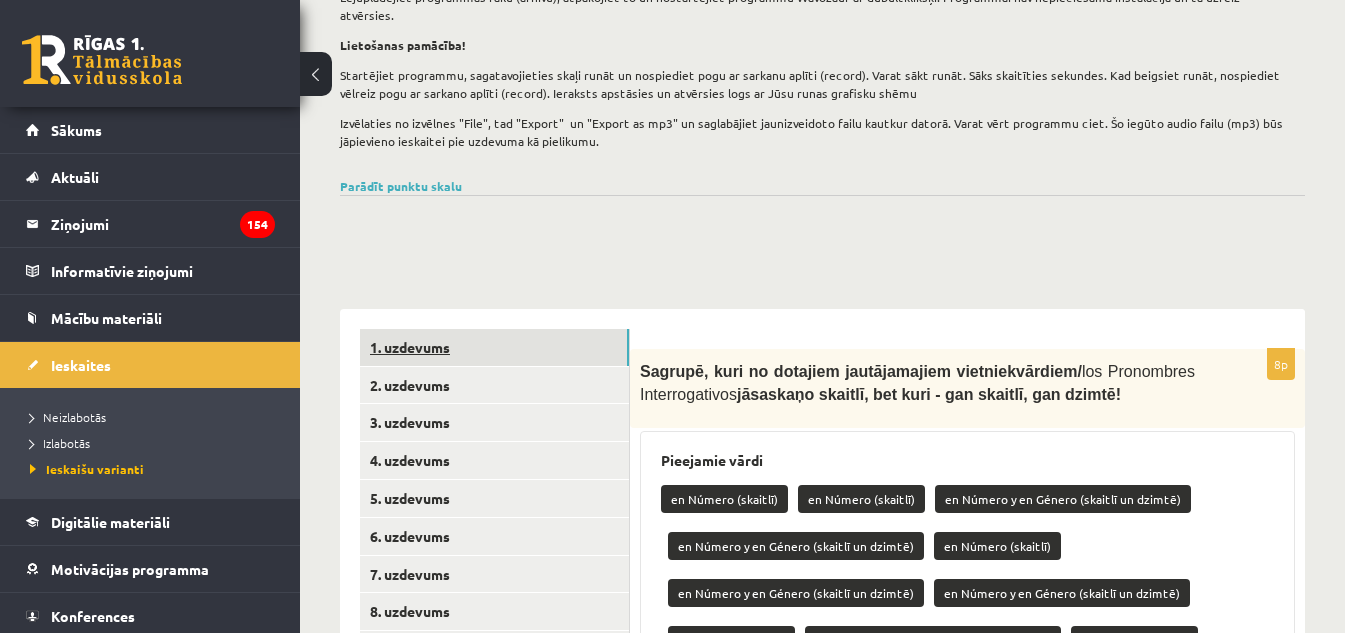 click on "1. uzdevums" at bounding box center [494, 347] 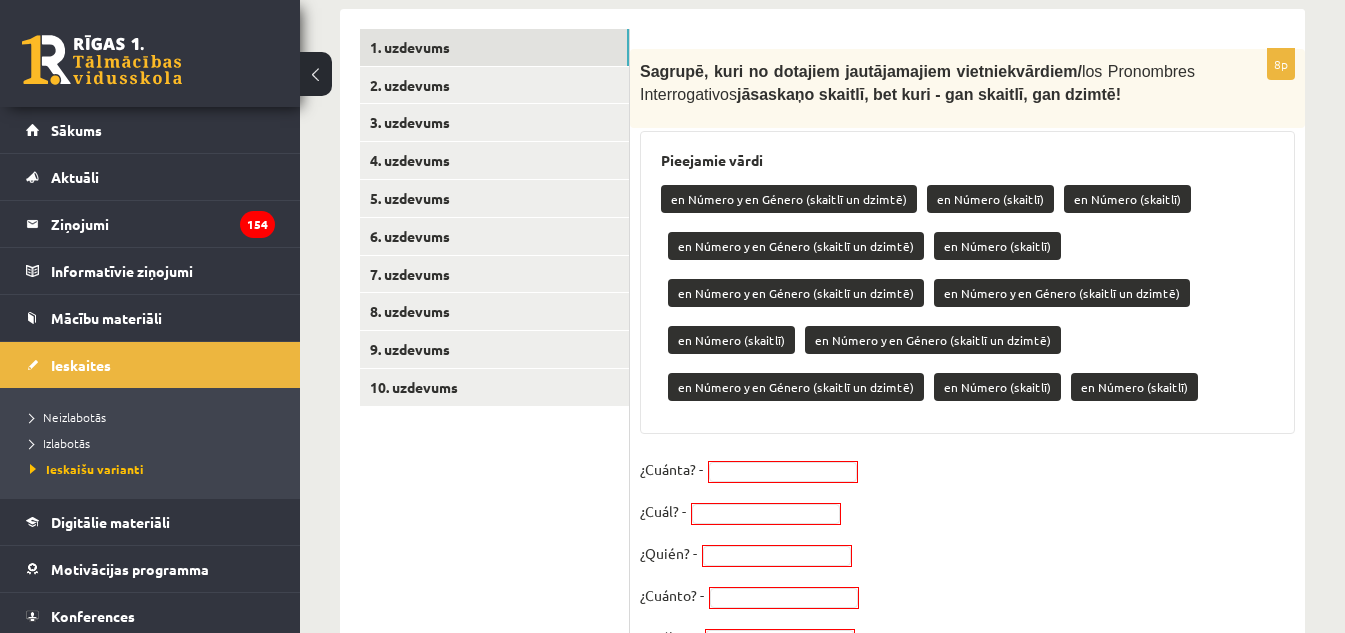 scroll, scrollTop: 700, scrollLeft: 0, axis: vertical 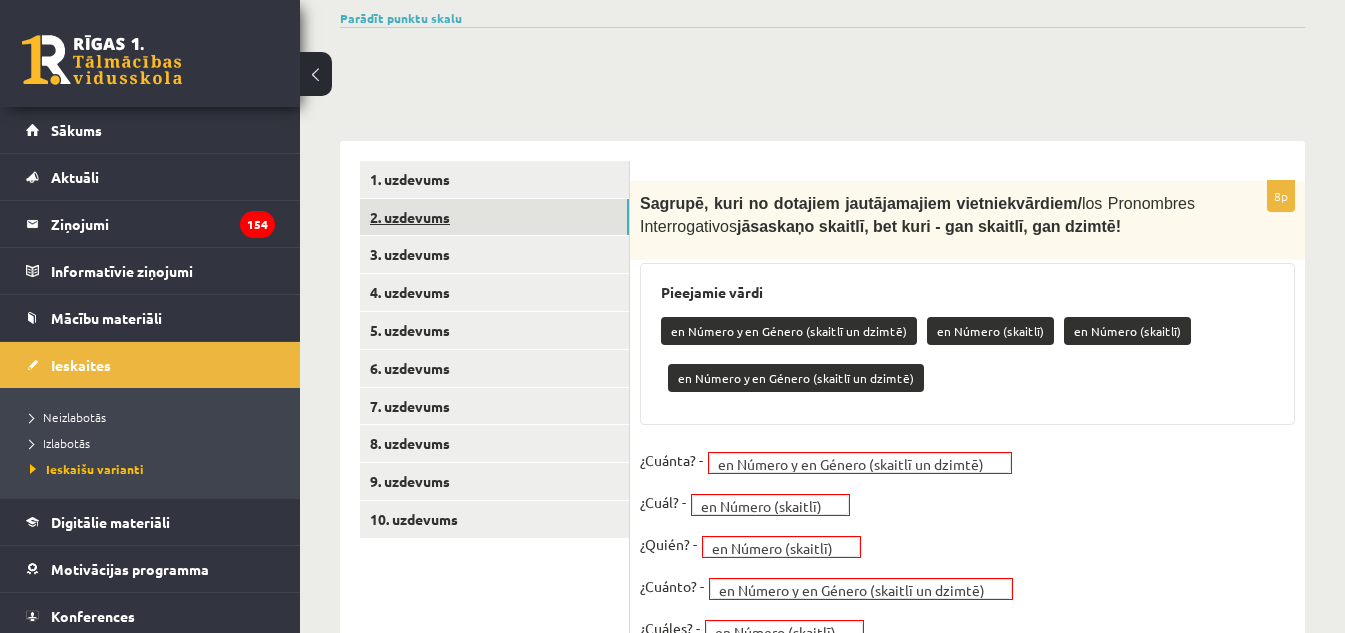 click on "2. uzdevums" at bounding box center [494, 217] 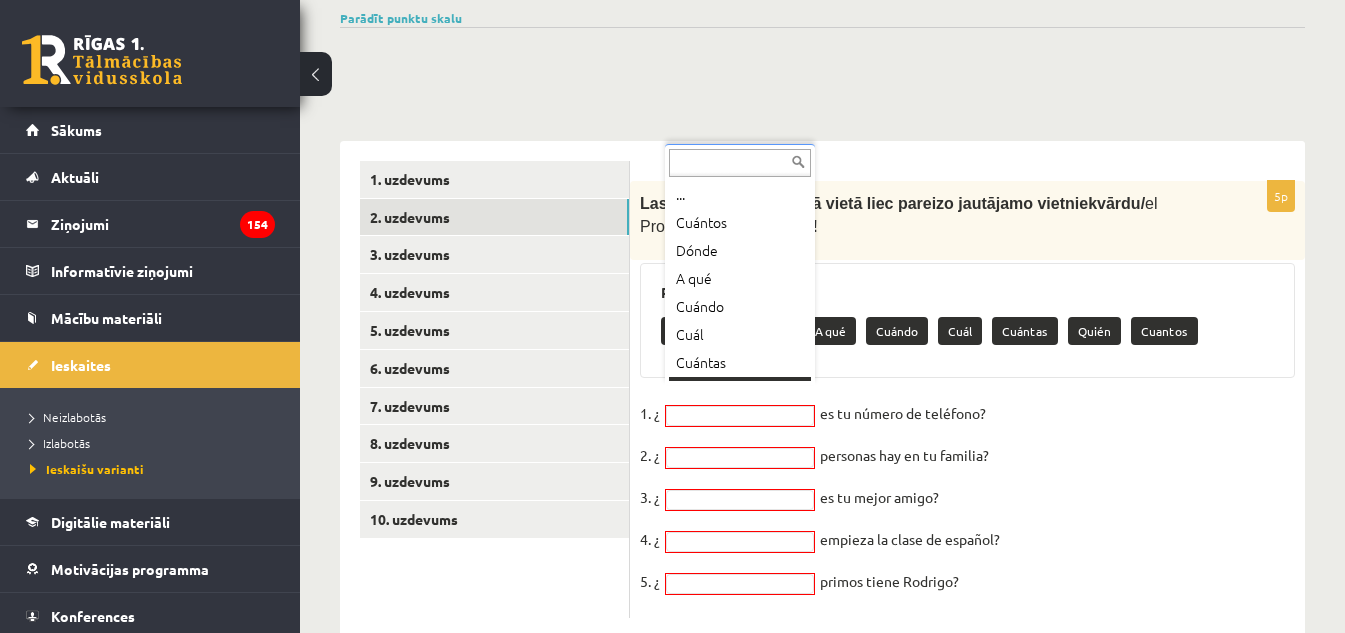 scroll, scrollTop: 24, scrollLeft: 0, axis: vertical 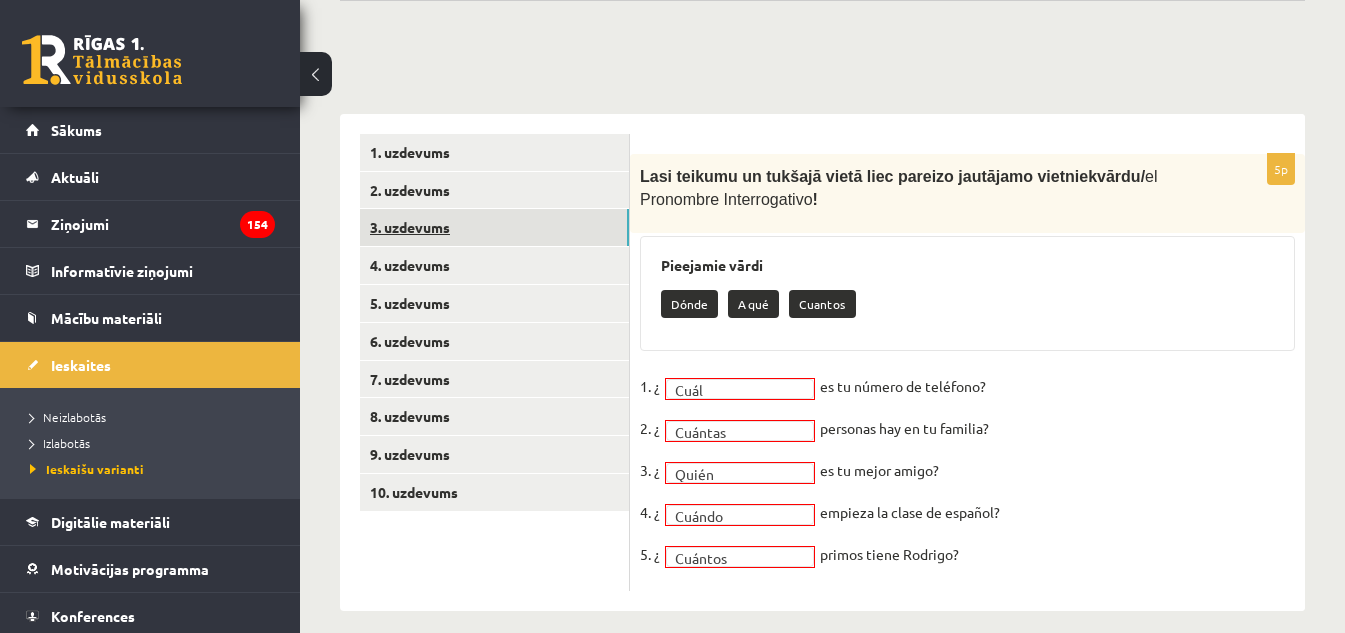 click on "3. uzdevums" at bounding box center [494, 227] 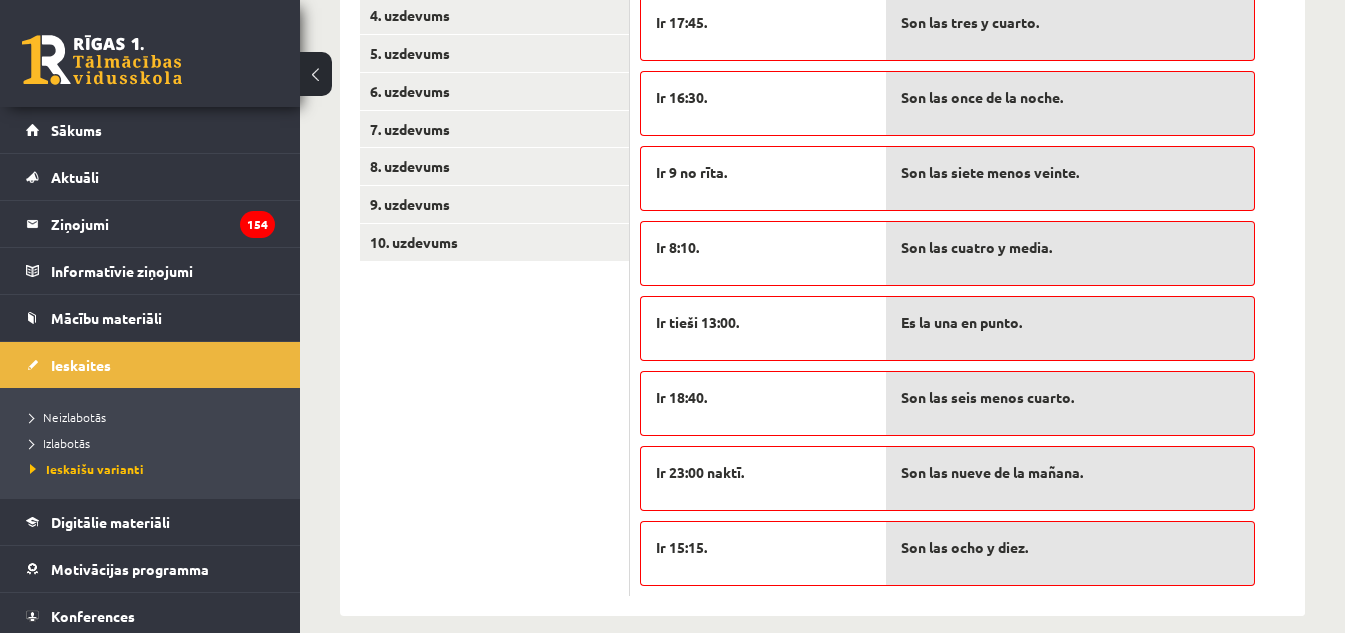 scroll, scrollTop: 651, scrollLeft: 0, axis: vertical 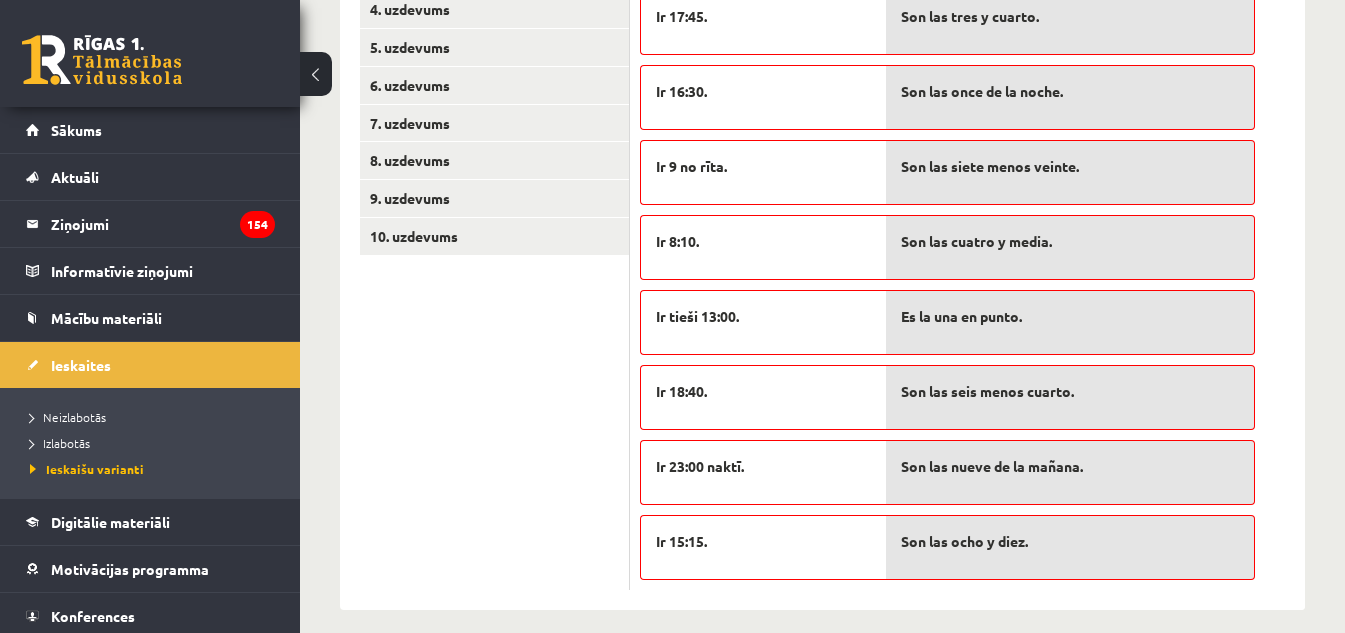 type 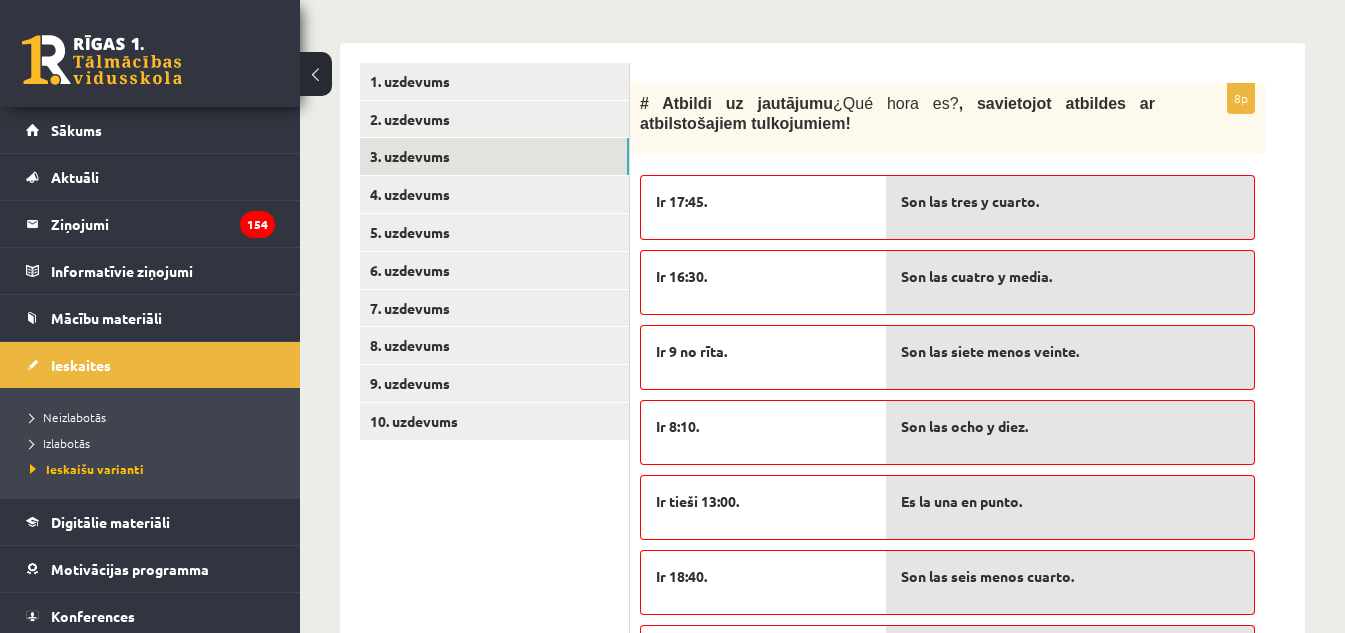 scroll, scrollTop: 551, scrollLeft: 0, axis: vertical 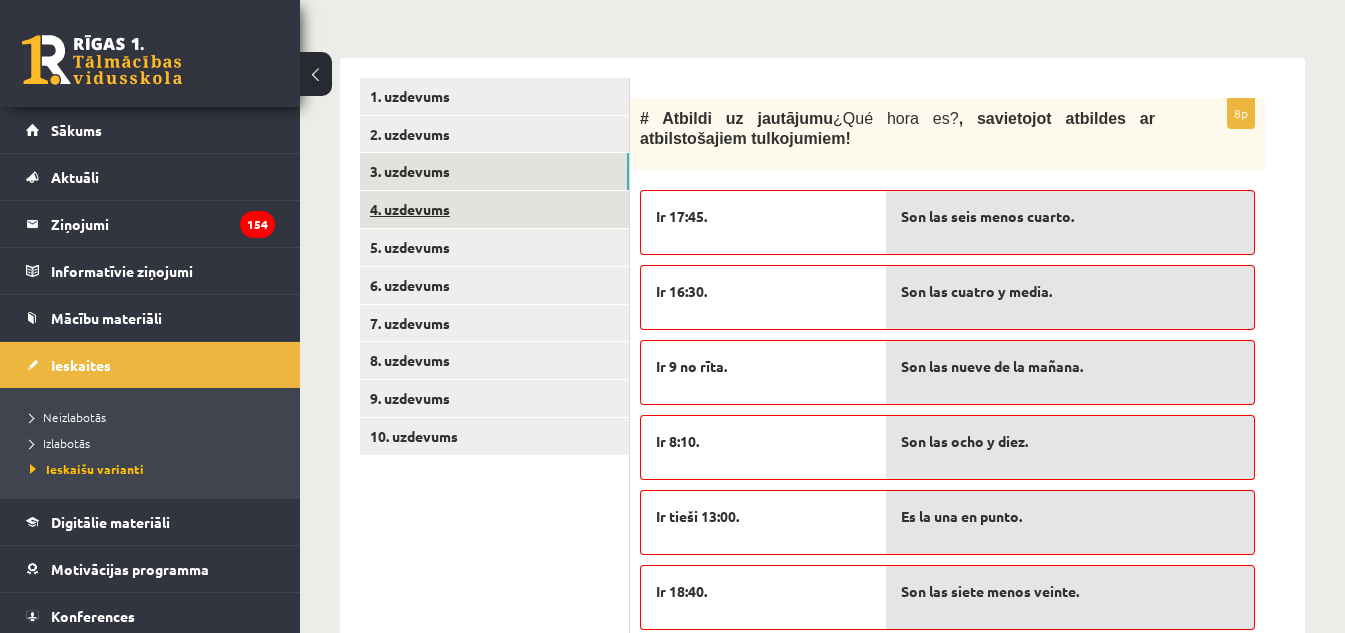 click on "4. uzdevums" at bounding box center (494, 209) 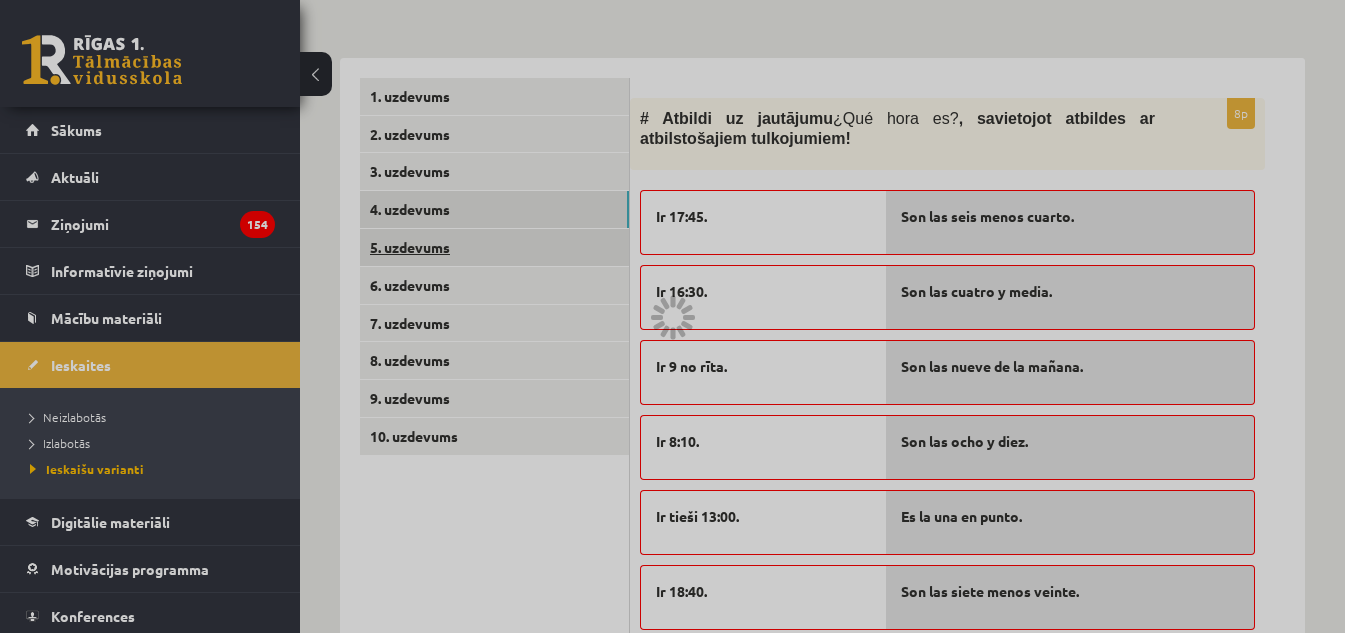 scroll, scrollTop: 537, scrollLeft: 0, axis: vertical 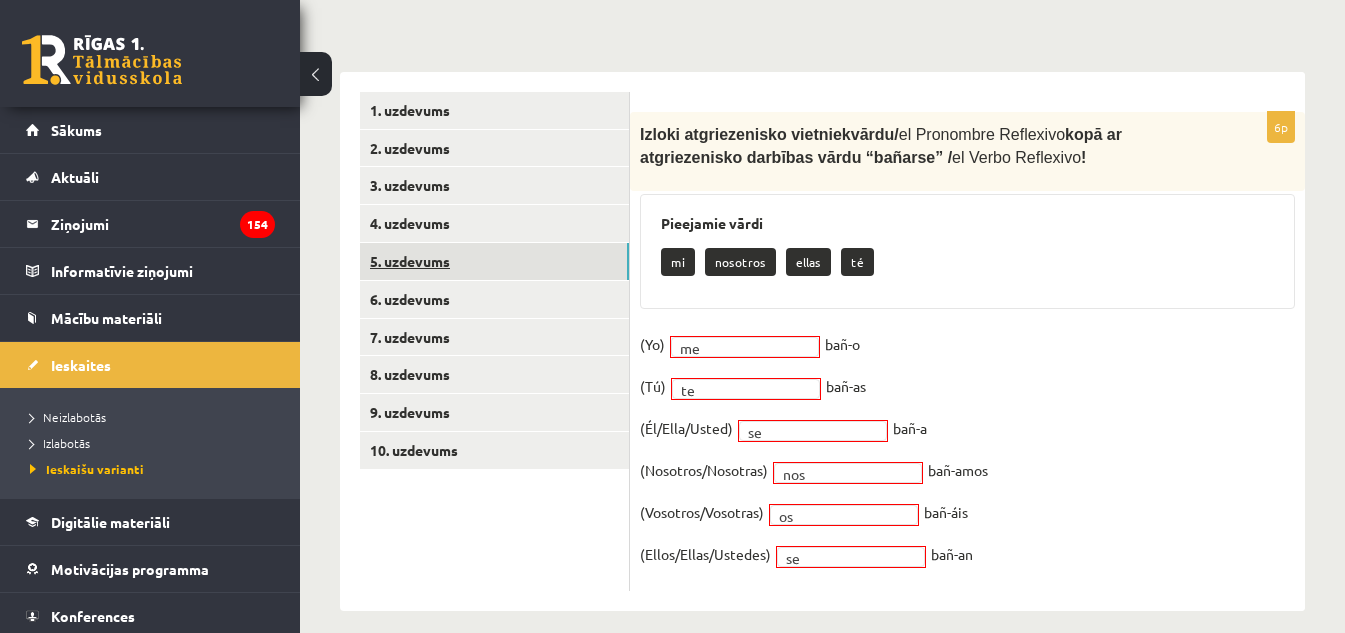 click on "5. uzdevums" at bounding box center (494, 261) 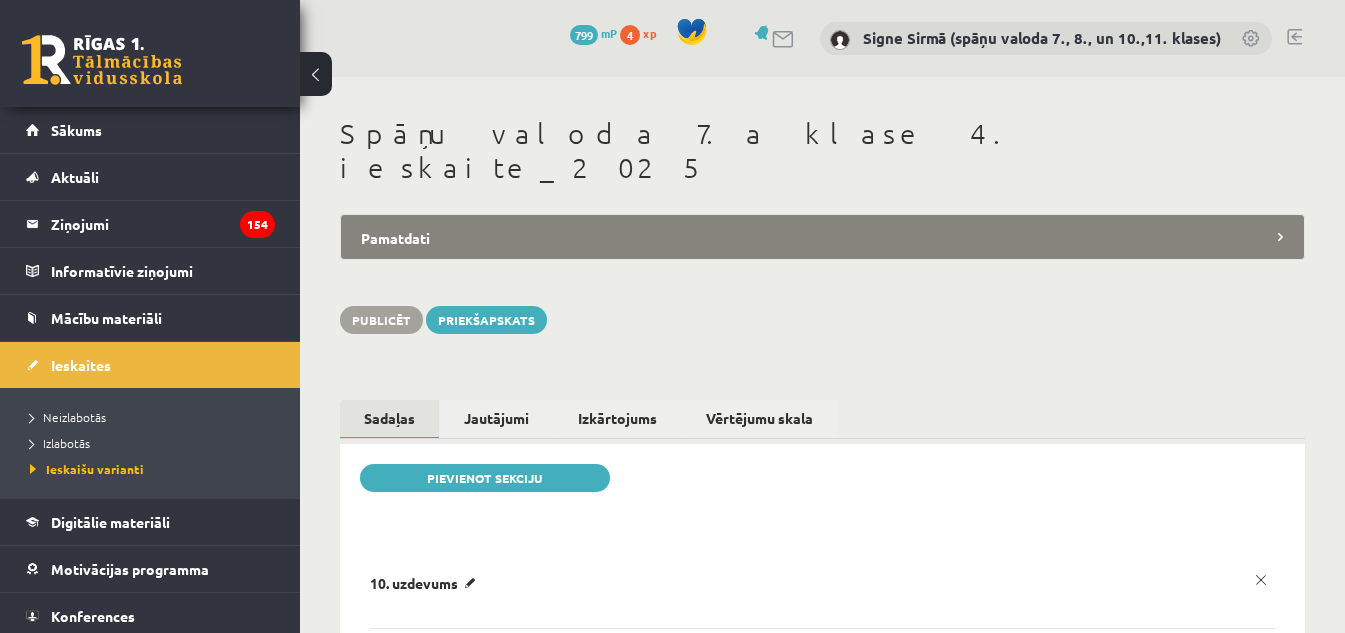 scroll, scrollTop: 0, scrollLeft: 0, axis: both 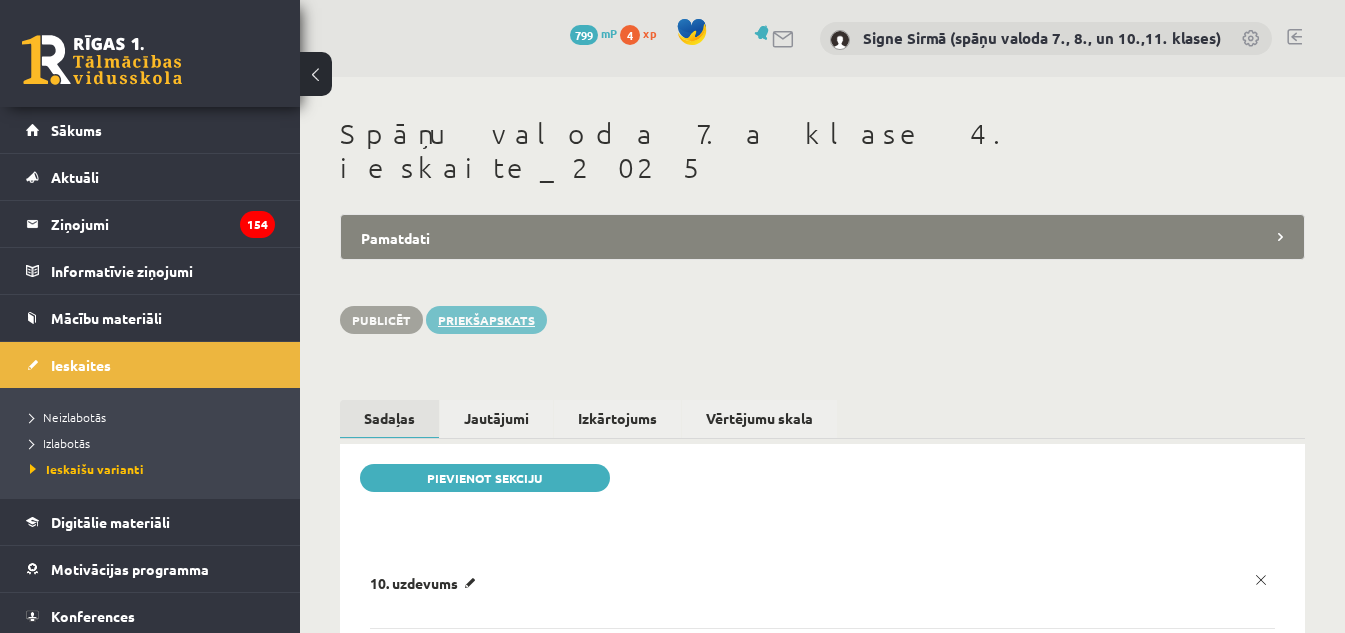 click on "Priekšapskats" at bounding box center (486, 320) 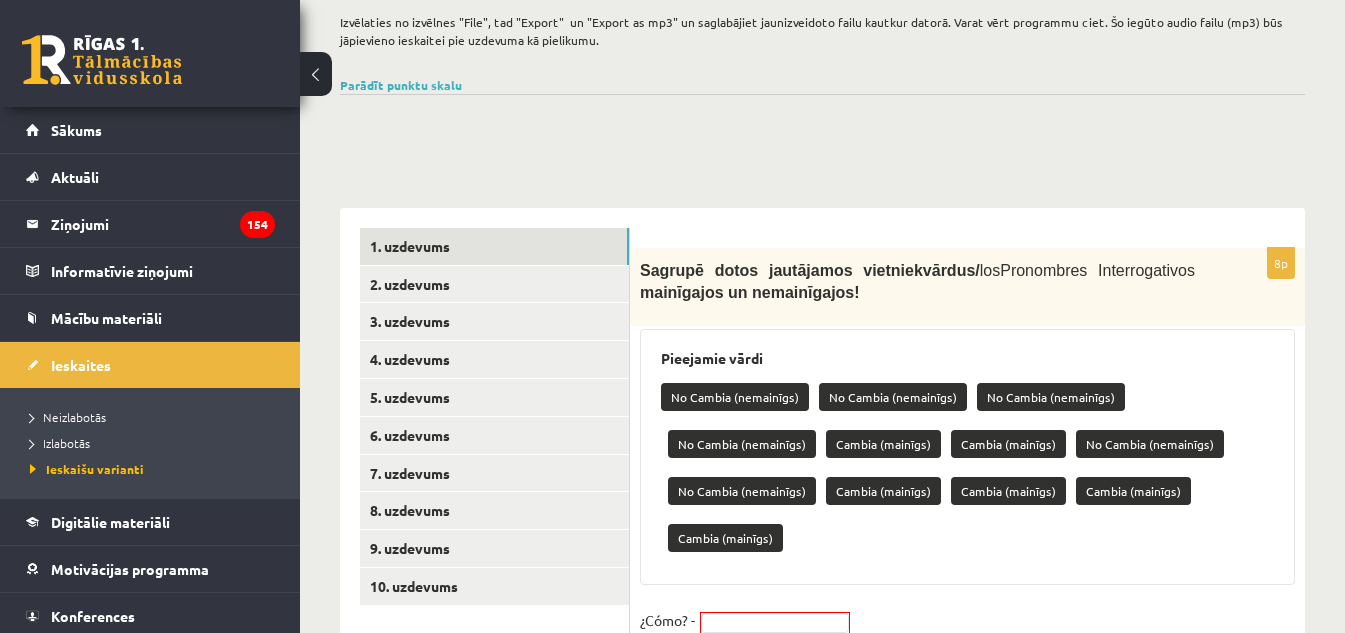 scroll, scrollTop: 600, scrollLeft: 0, axis: vertical 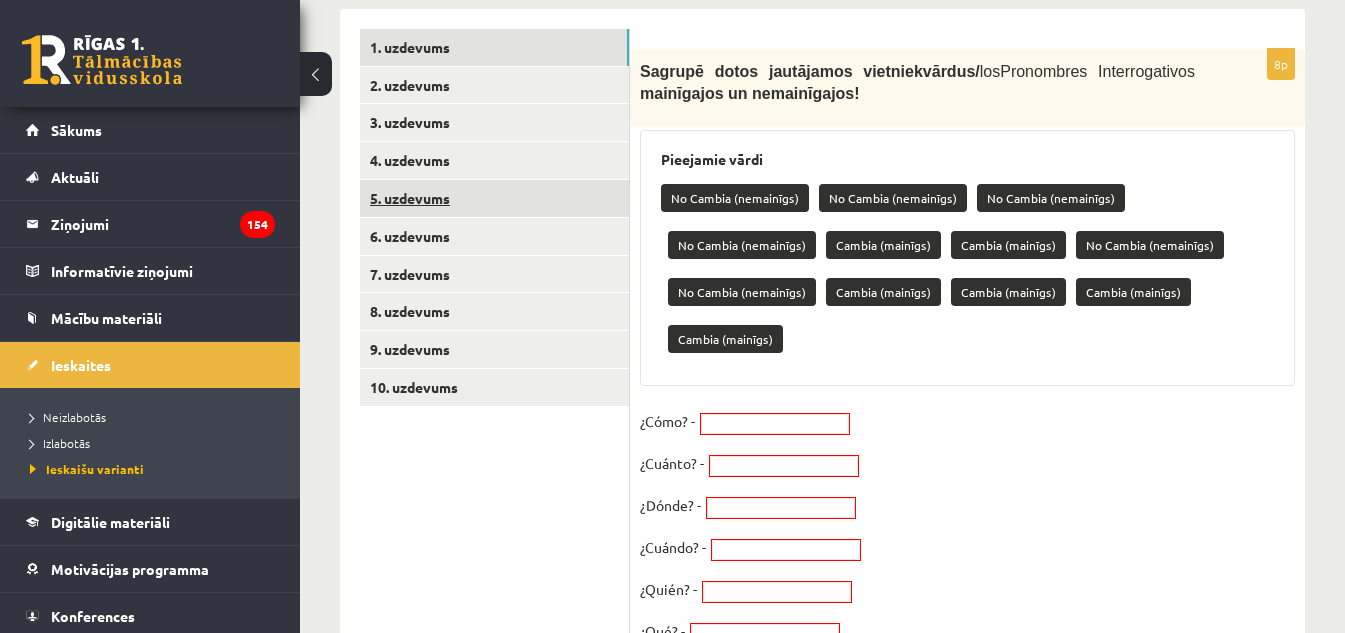 click on "5. uzdevums" at bounding box center (494, 198) 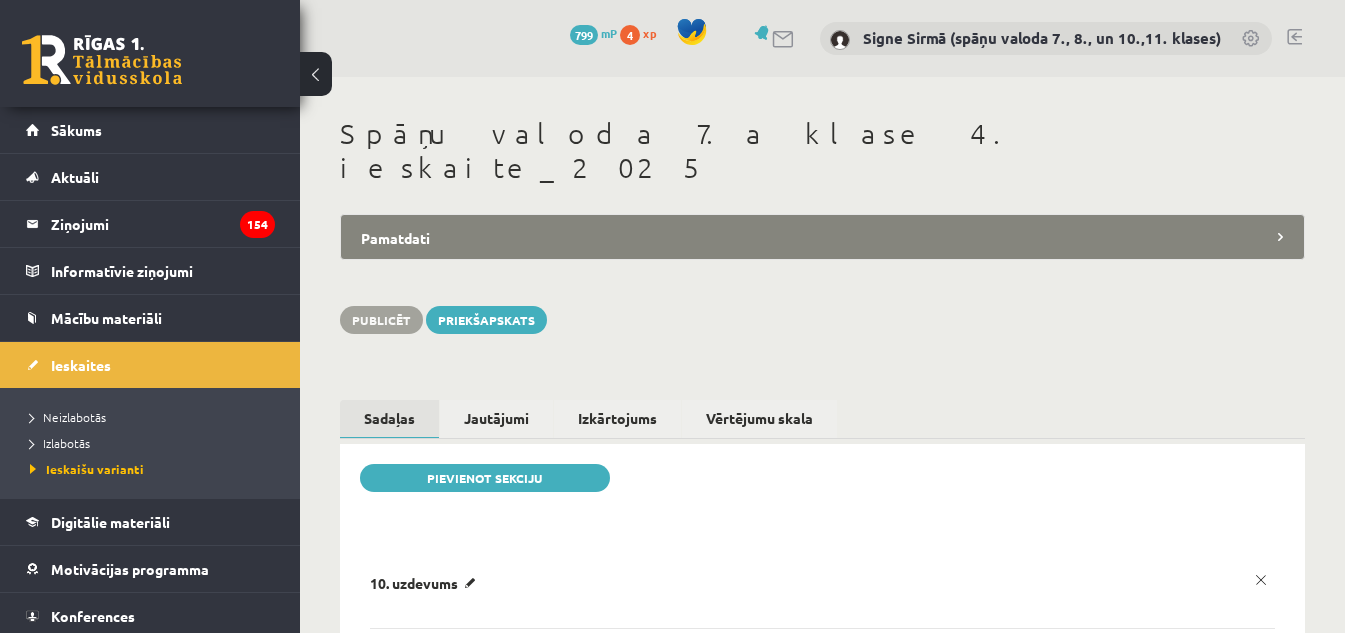 scroll, scrollTop: 0, scrollLeft: 0, axis: both 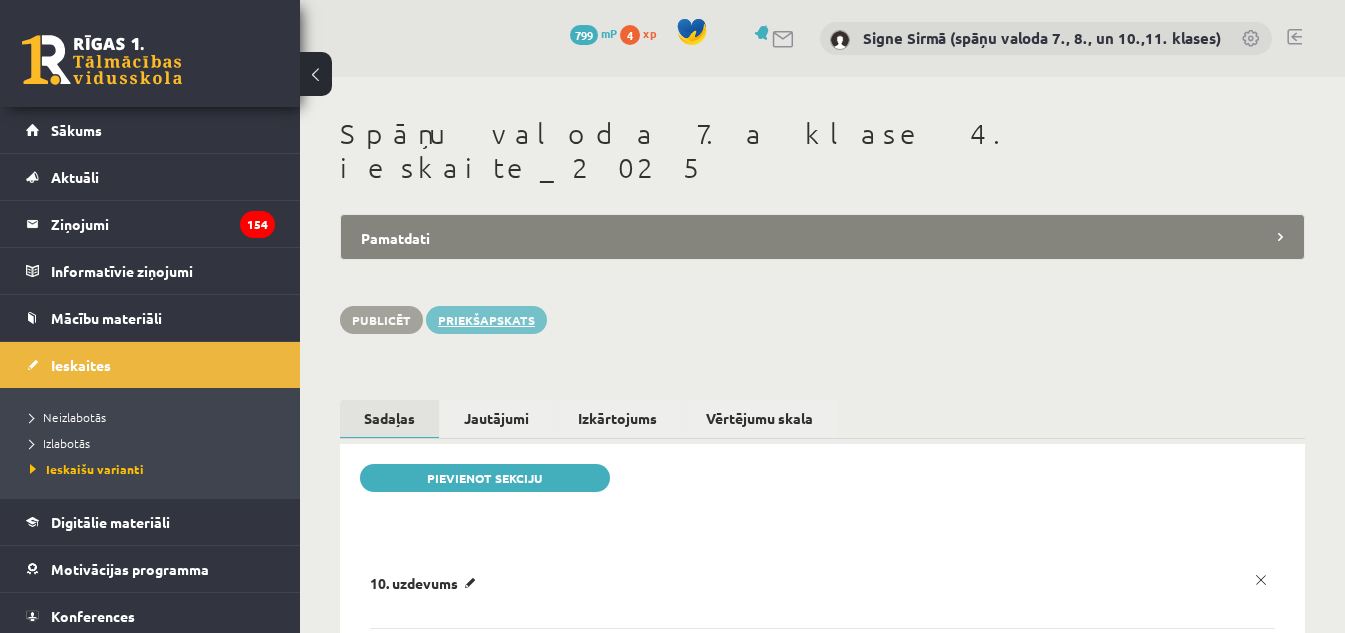 click on "Priekšapskats" at bounding box center [486, 320] 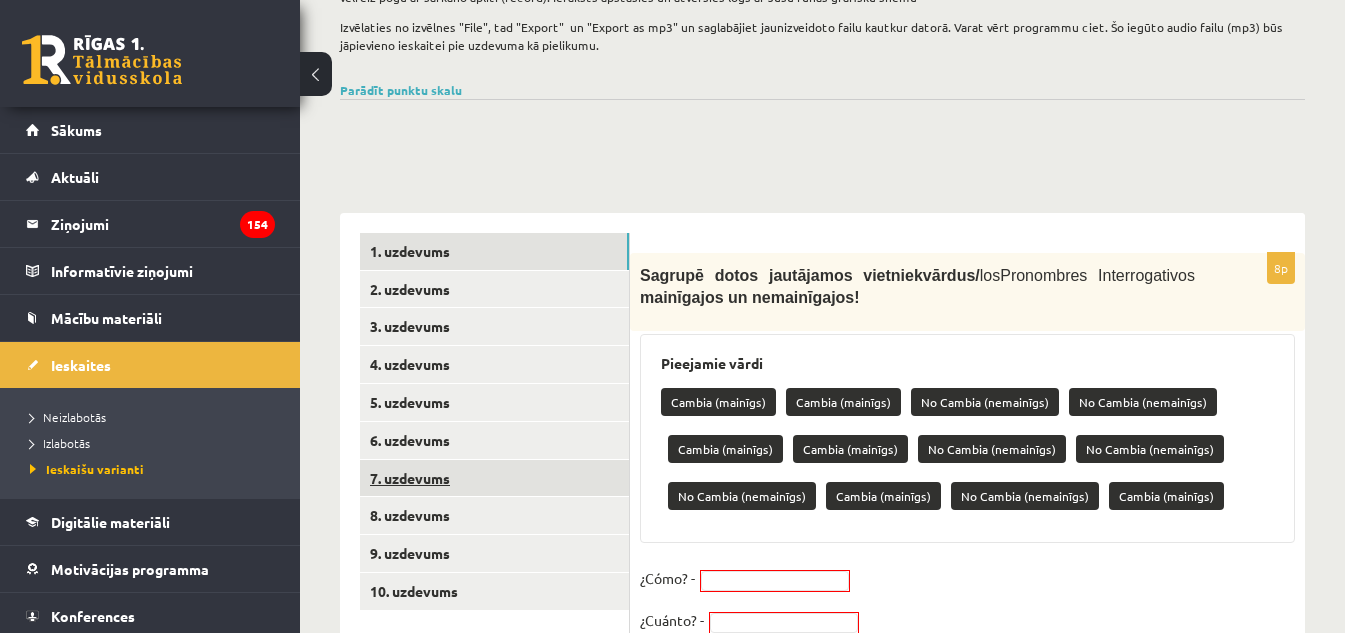 scroll, scrollTop: 400, scrollLeft: 0, axis: vertical 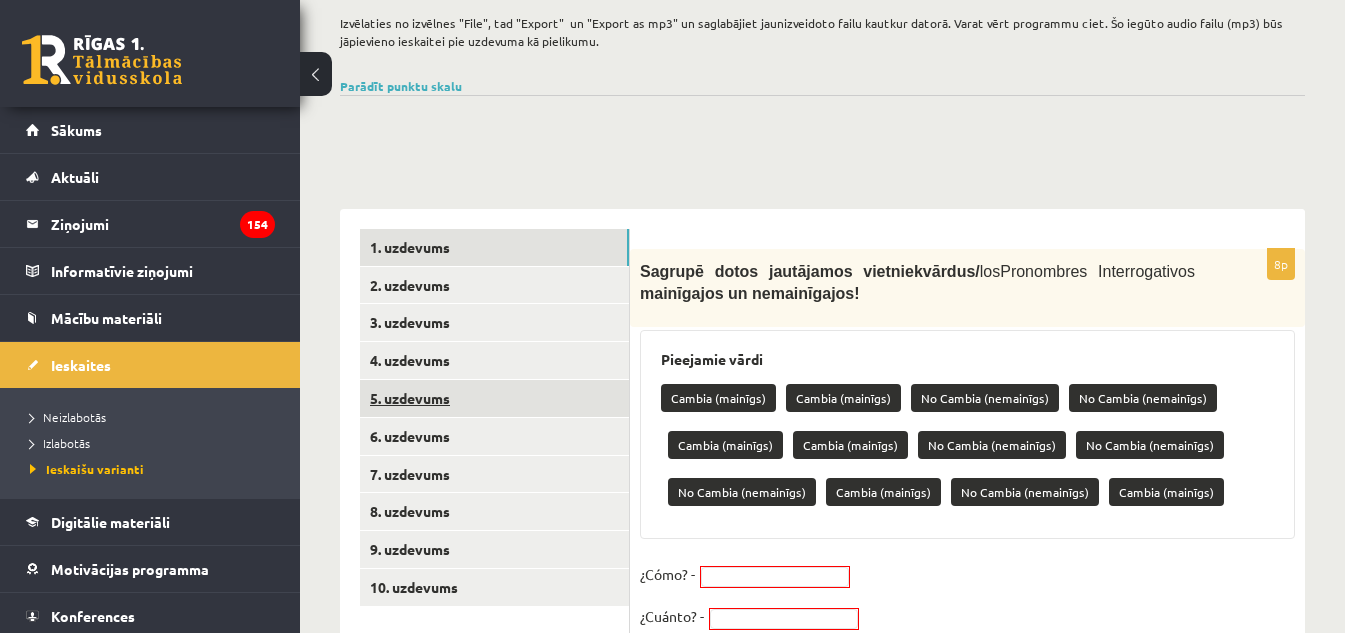 click on "5. uzdevums" at bounding box center (494, 398) 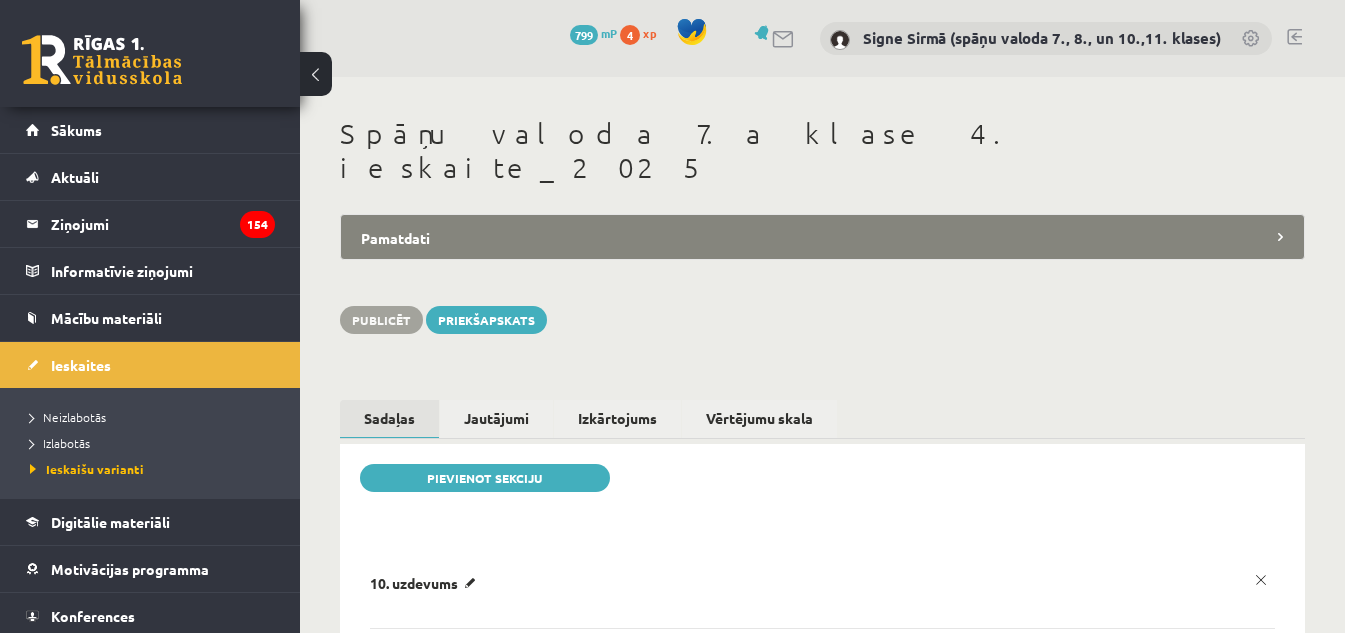 scroll, scrollTop: 0, scrollLeft: 0, axis: both 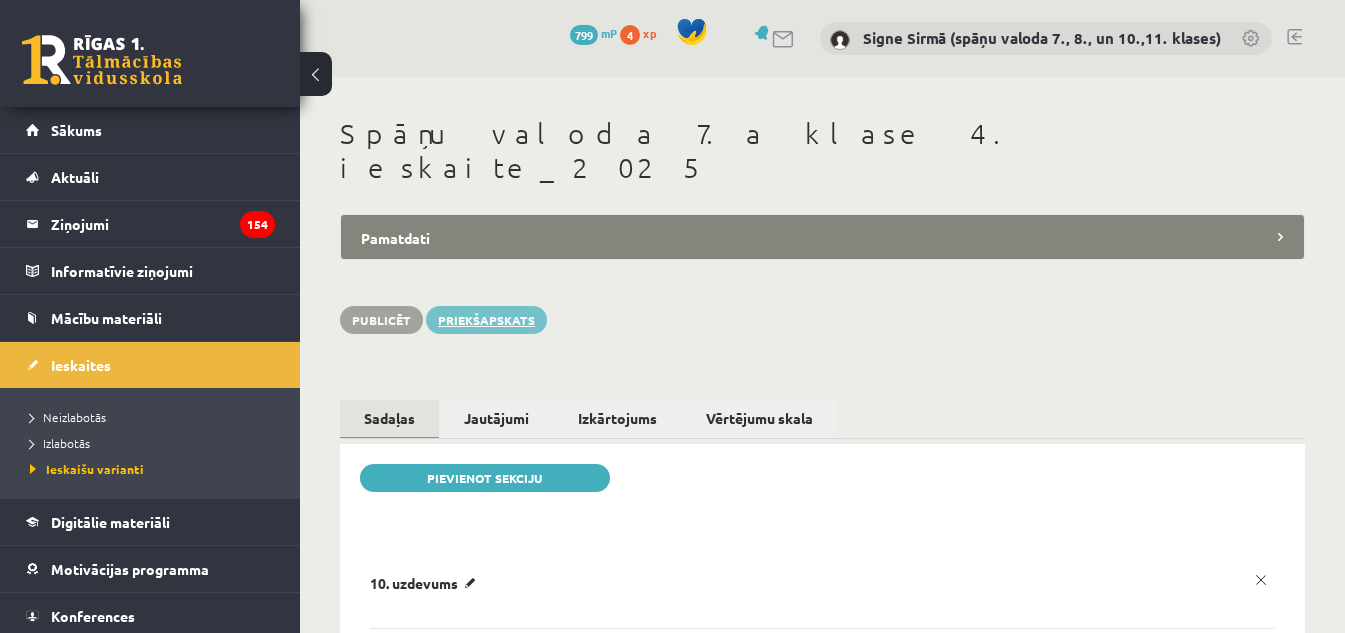 click on "Priekšapskats" at bounding box center (486, 320) 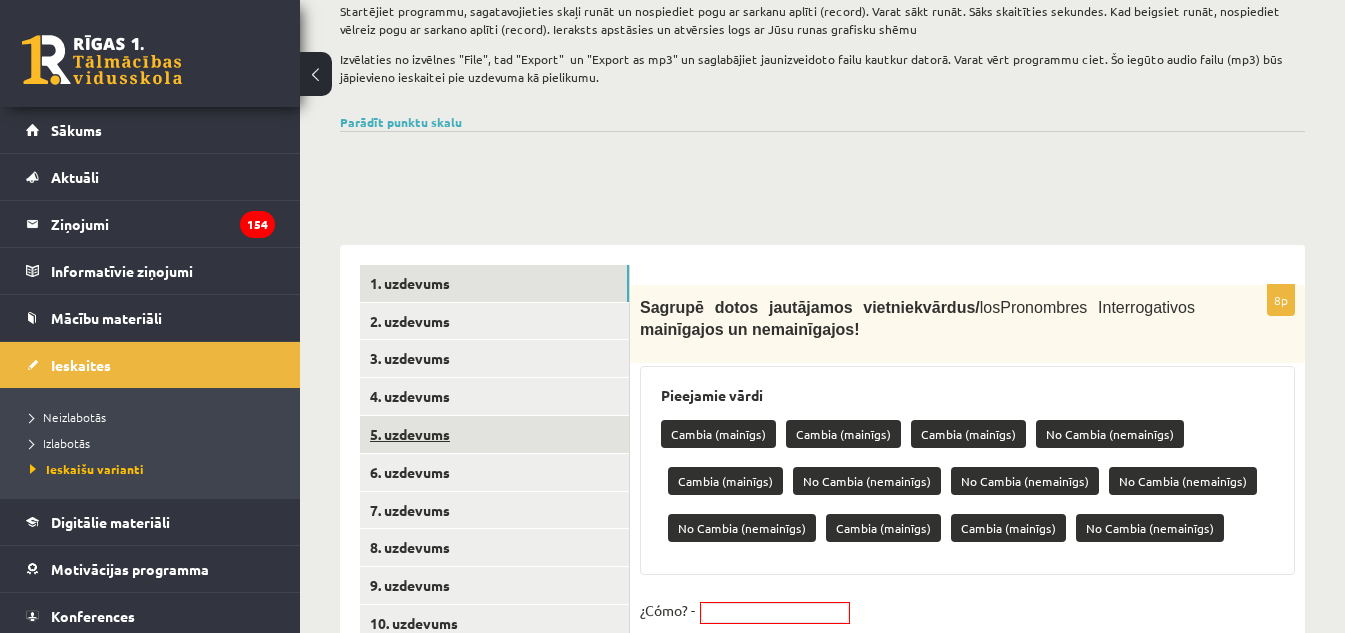 scroll, scrollTop: 400, scrollLeft: 0, axis: vertical 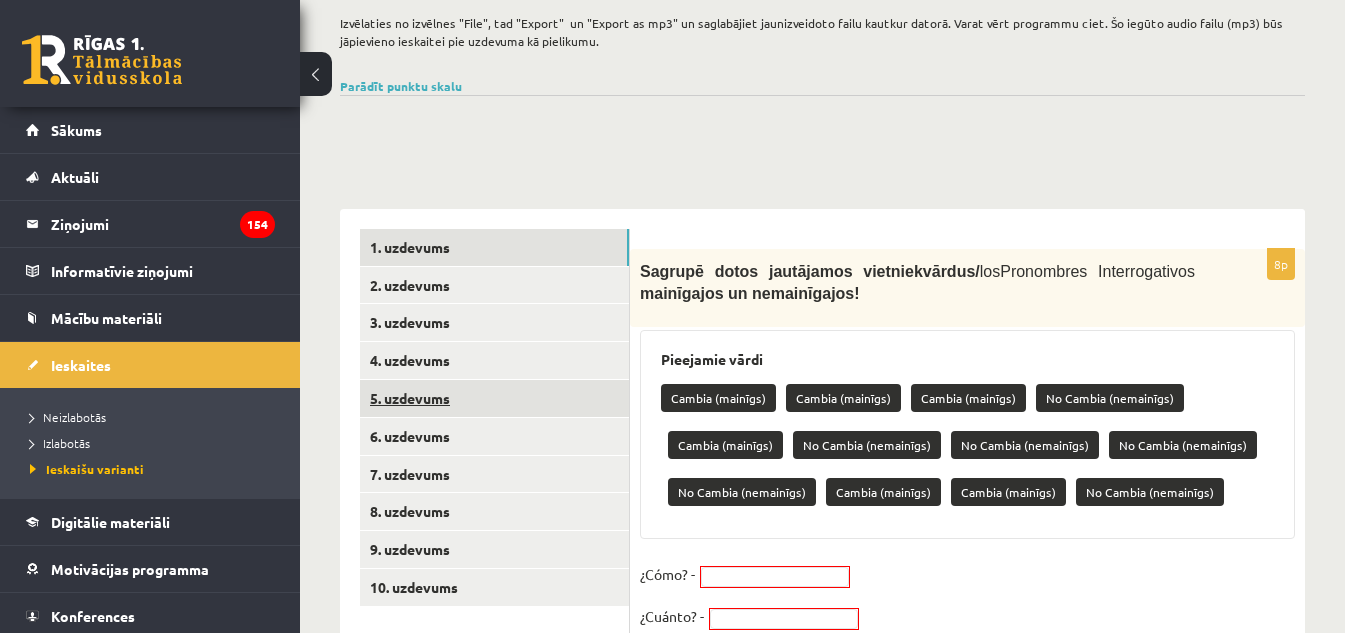 click on "5. uzdevums" at bounding box center (494, 398) 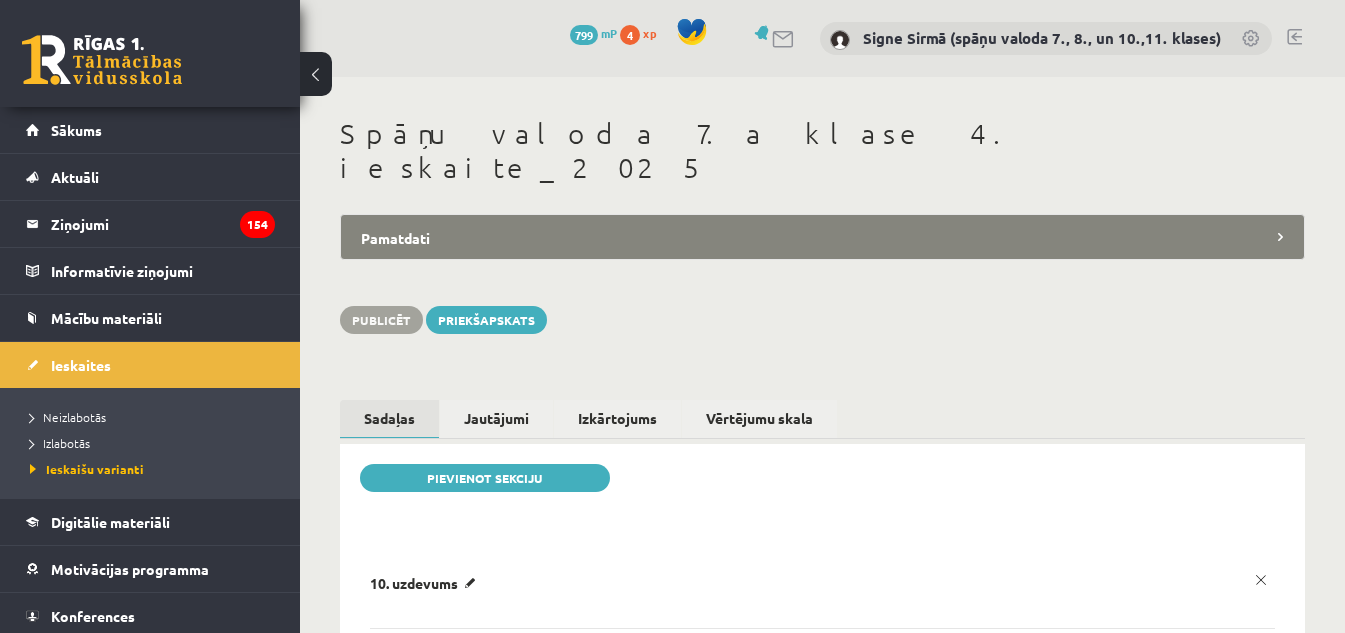 scroll, scrollTop: 0, scrollLeft: 0, axis: both 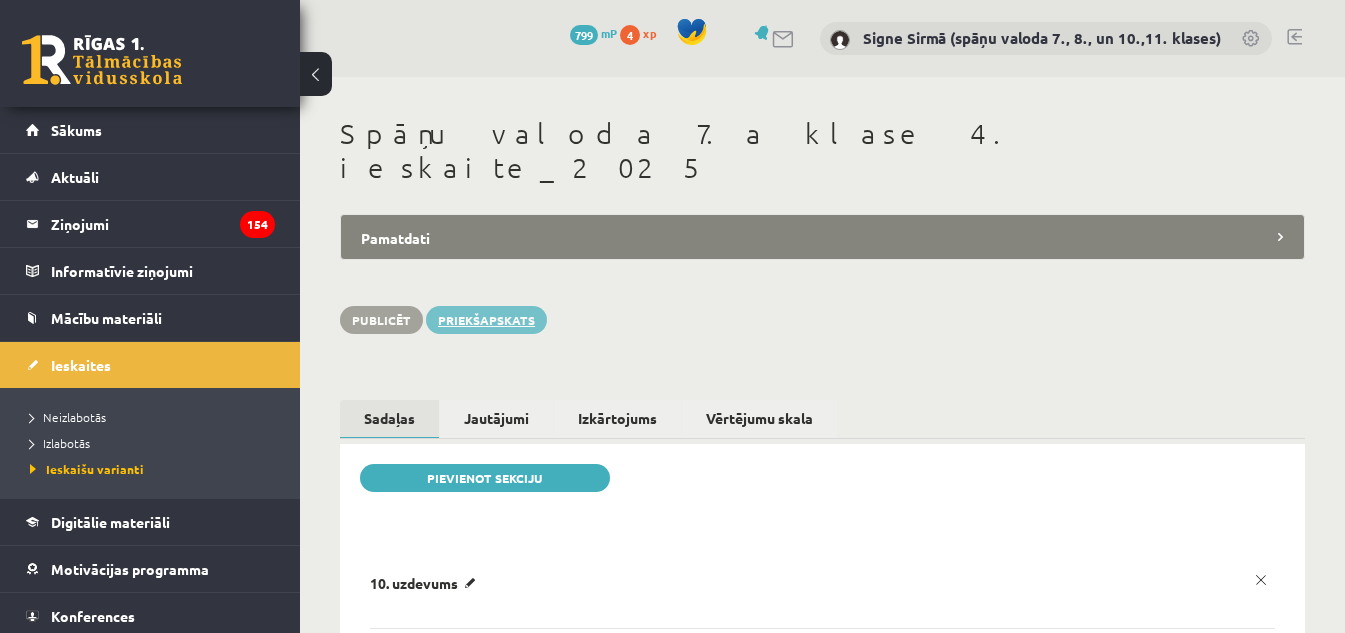 click on "Priekšapskats" at bounding box center [486, 320] 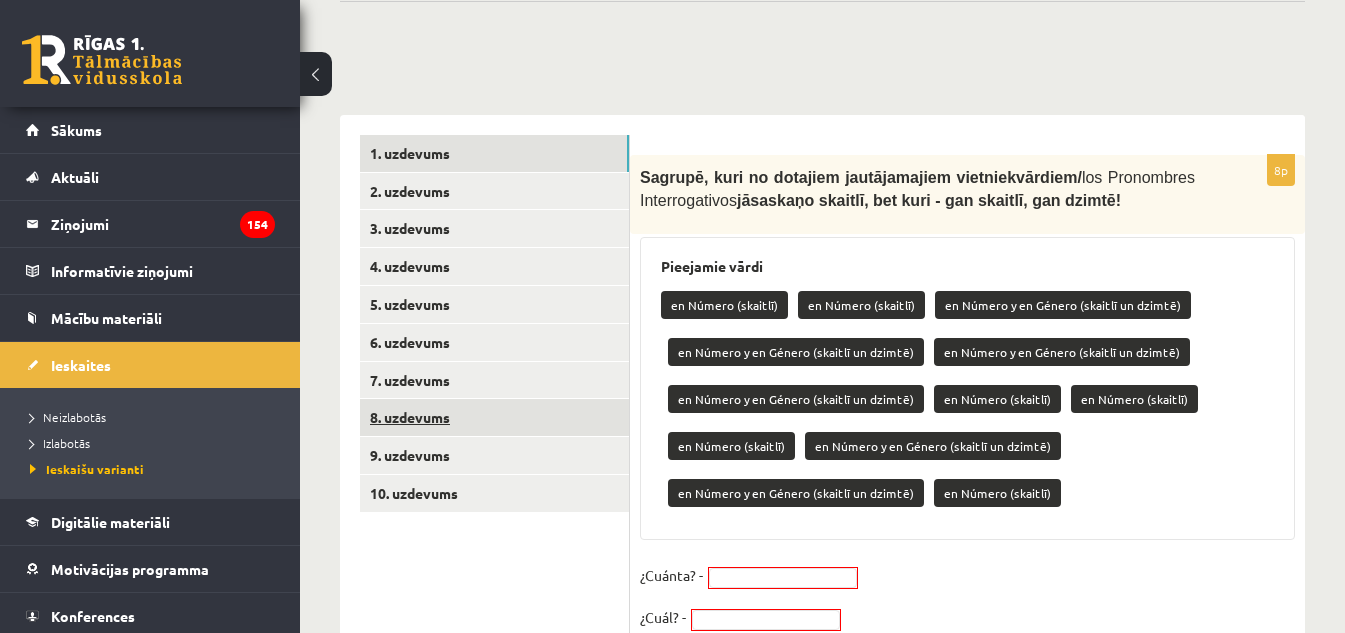 scroll, scrollTop: 500, scrollLeft: 0, axis: vertical 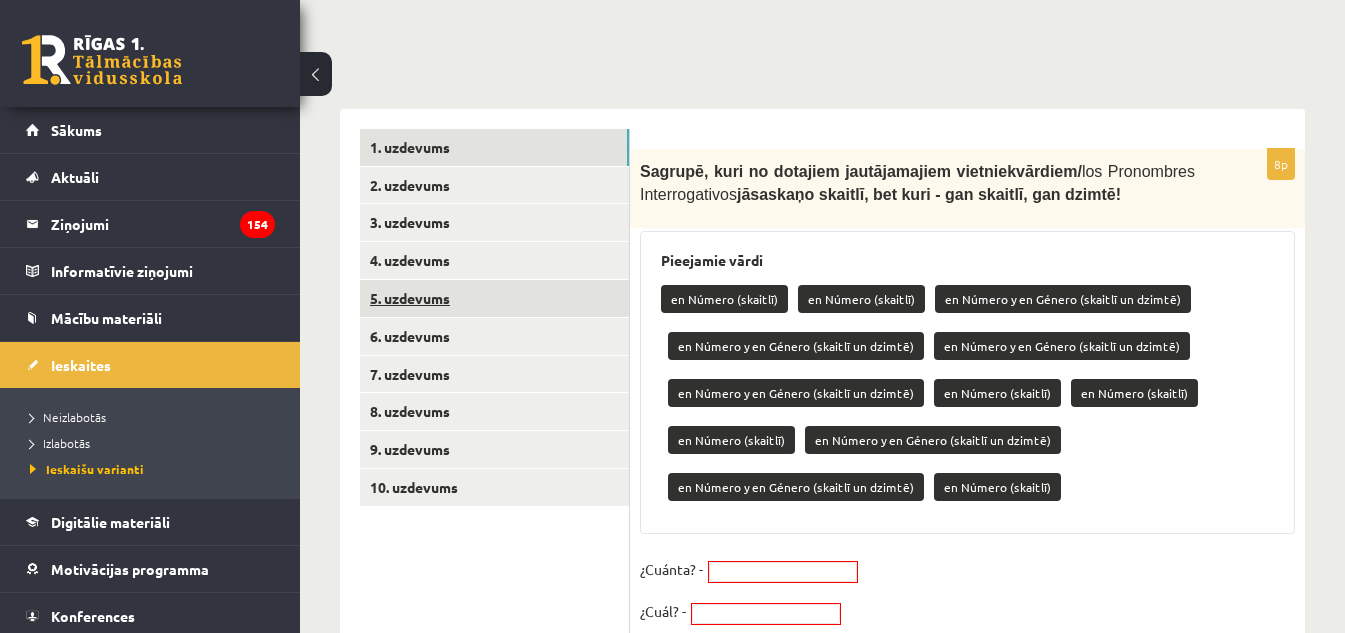 click on "5. uzdevums" at bounding box center (494, 298) 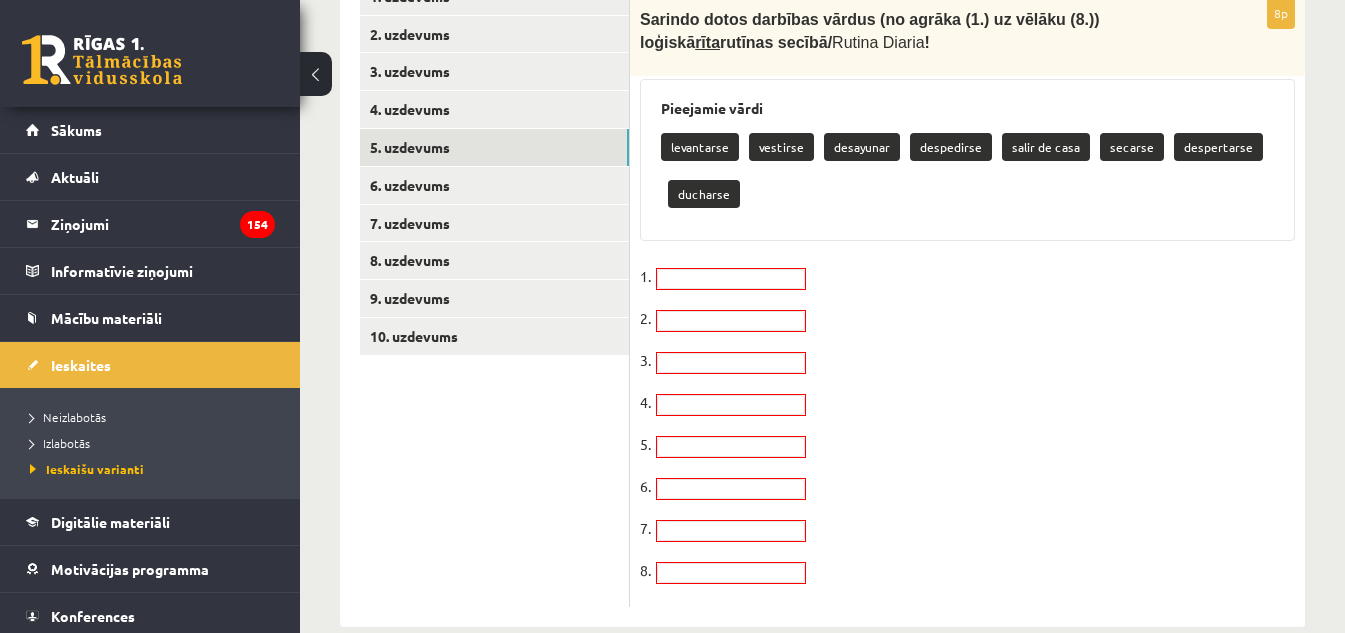 scroll, scrollTop: 668, scrollLeft: 0, axis: vertical 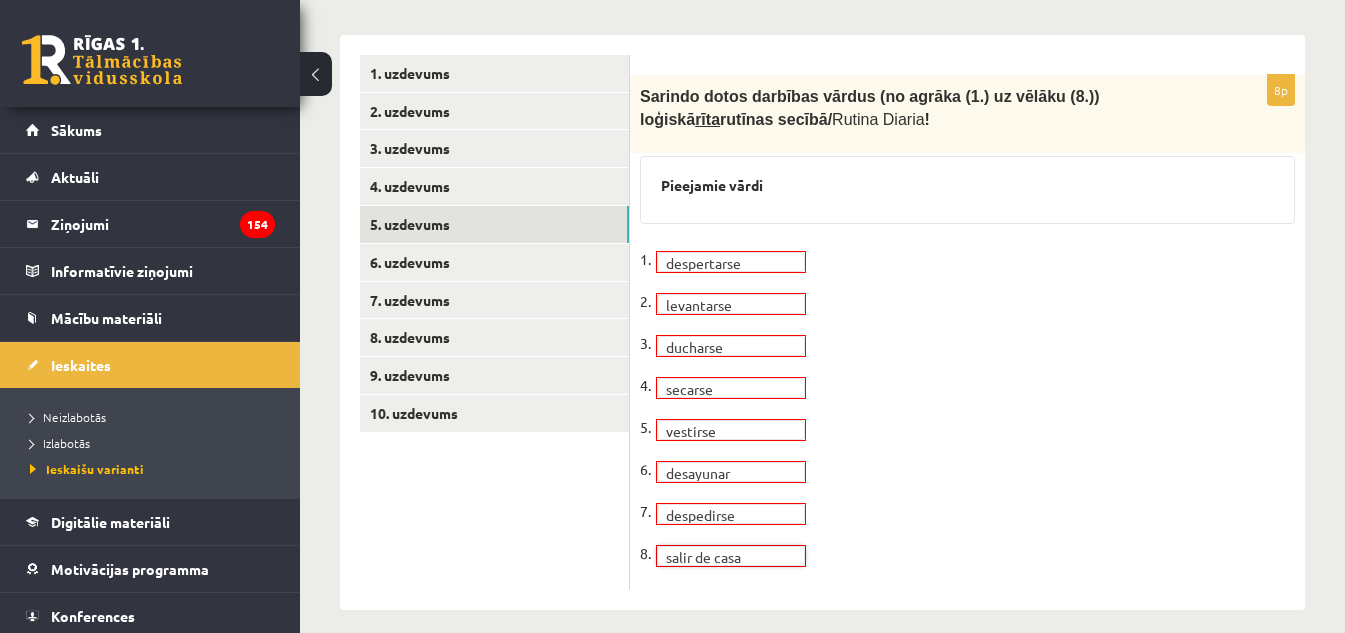 click on "**********" at bounding box center (967, 412) 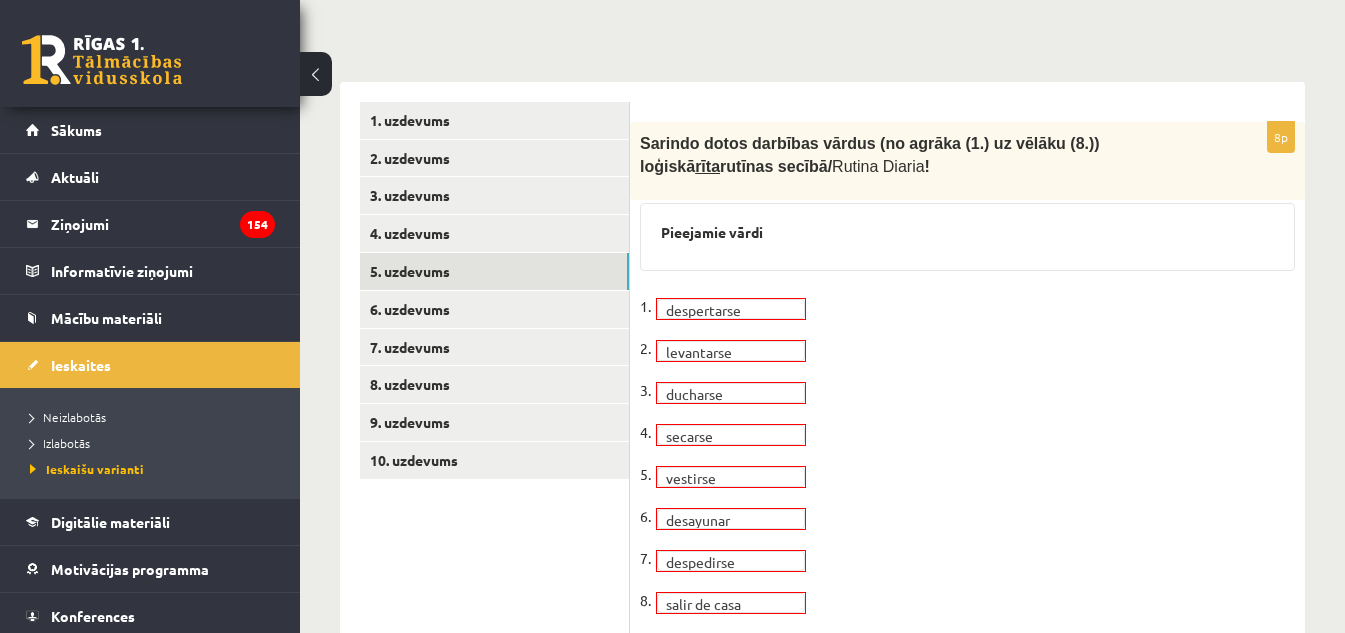 scroll, scrollTop: 574, scrollLeft: 0, axis: vertical 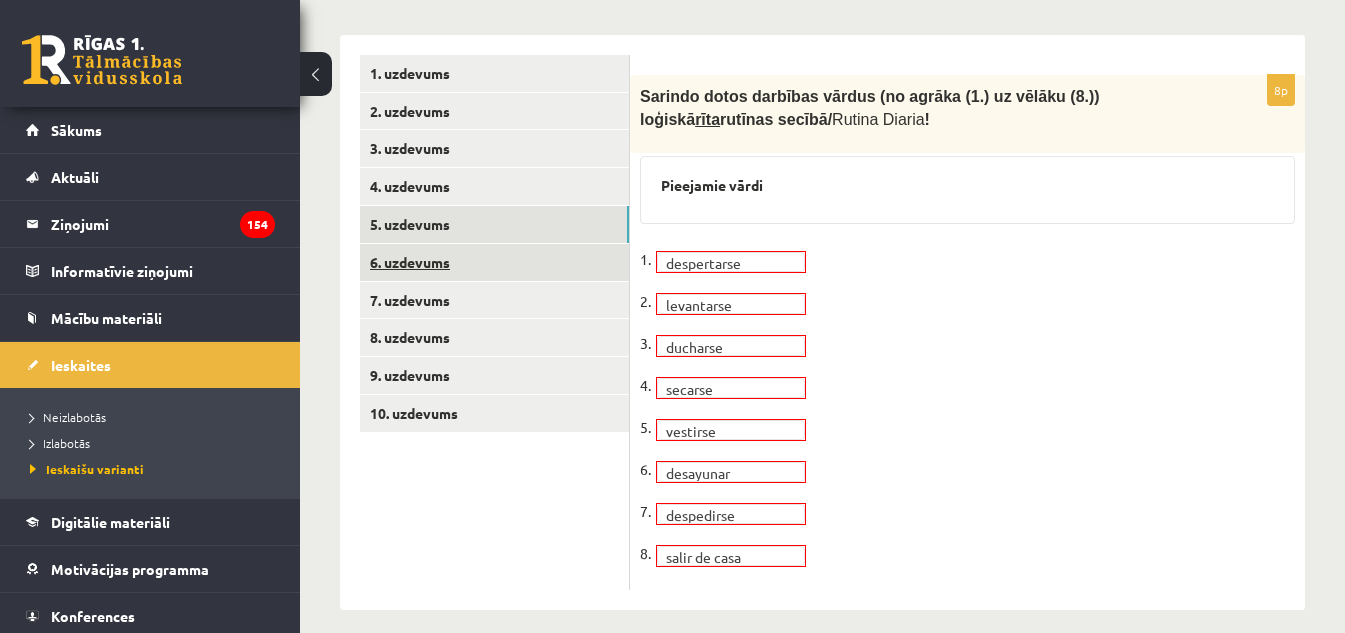 click on "6. uzdevums" at bounding box center (494, 262) 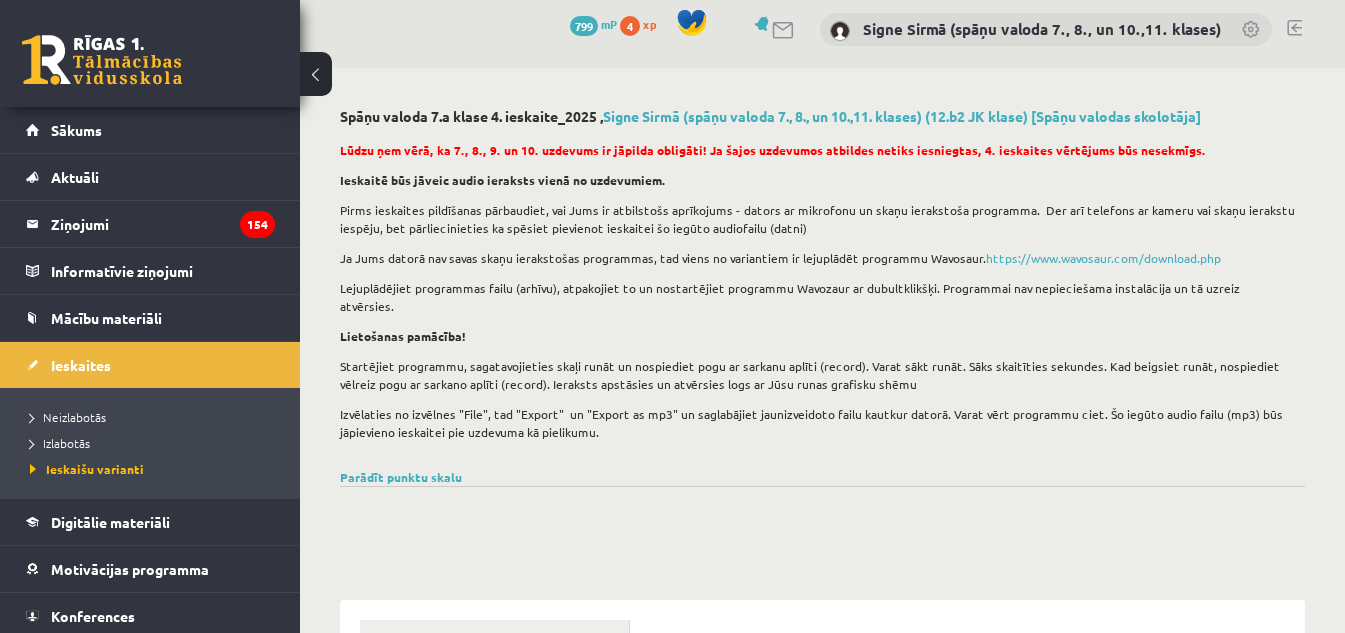 scroll, scrollTop: 0, scrollLeft: 0, axis: both 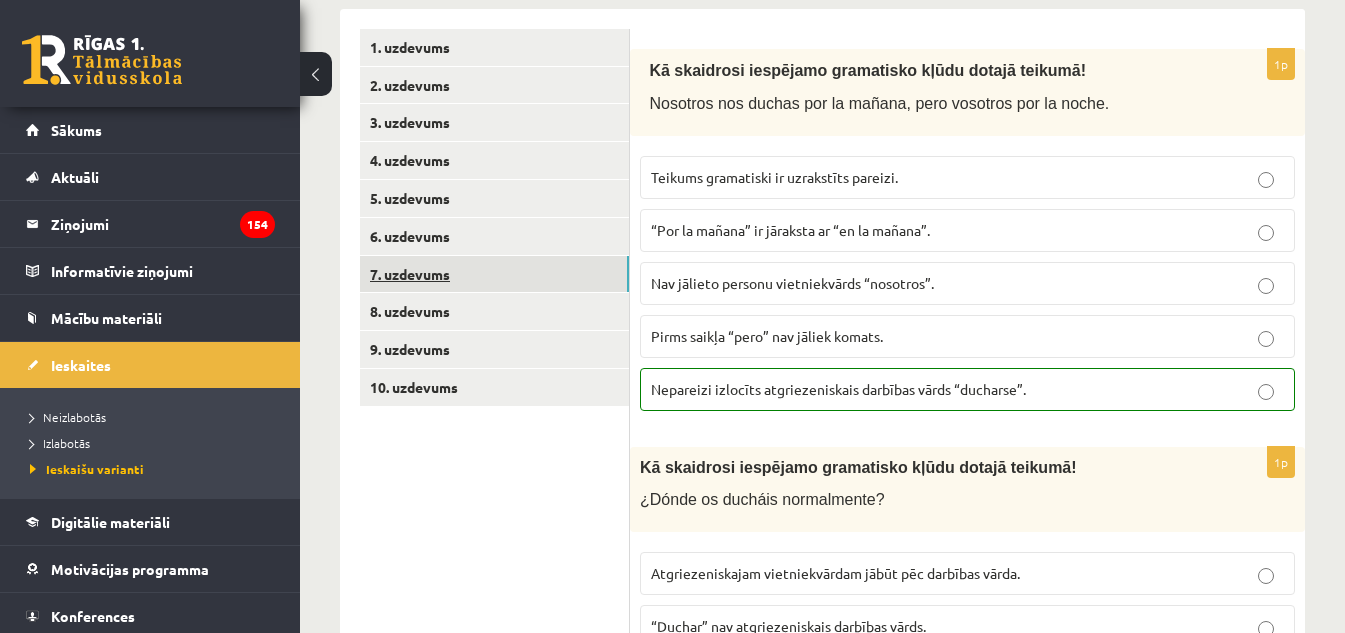 click on "7. uzdevums" at bounding box center [494, 274] 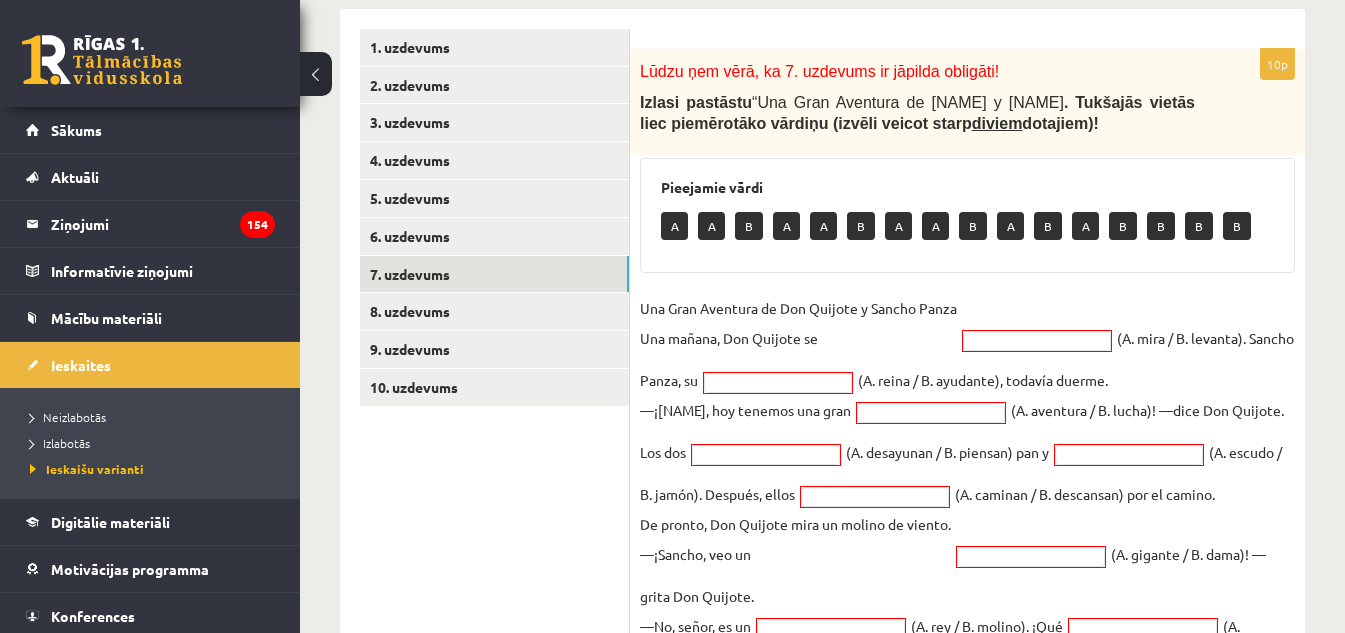 scroll, scrollTop: 700, scrollLeft: 0, axis: vertical 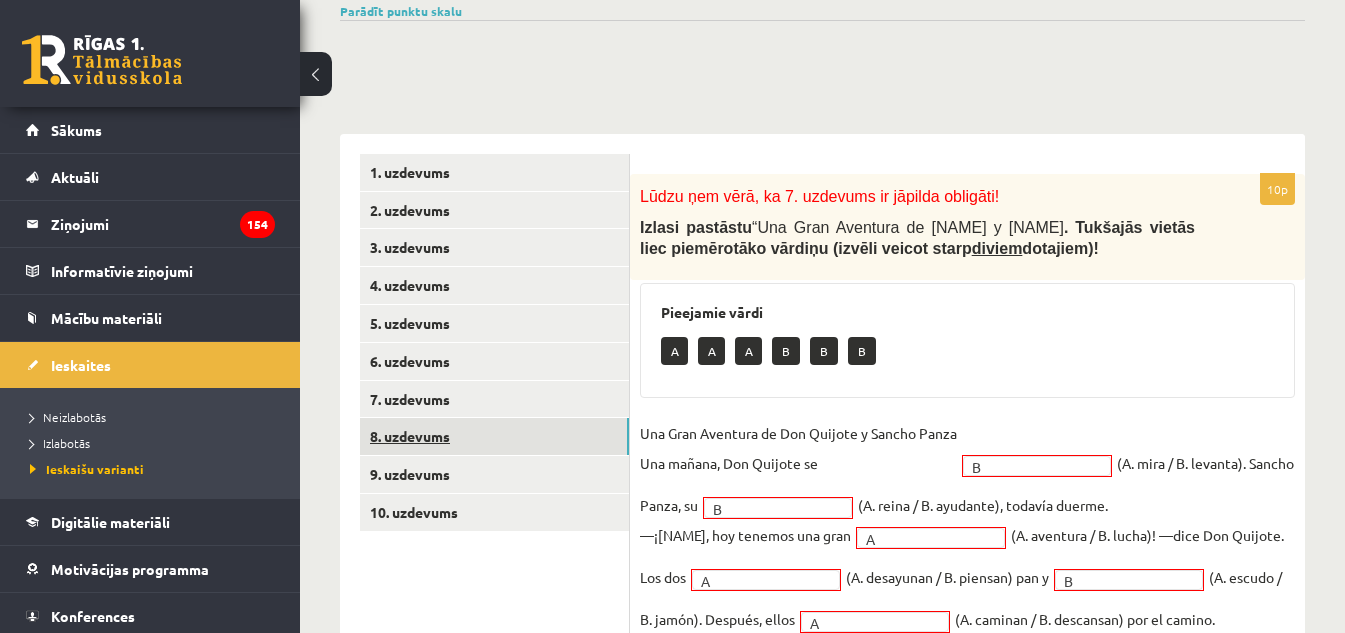 click on "8. uzdevums" at bounding box center (494, 436) 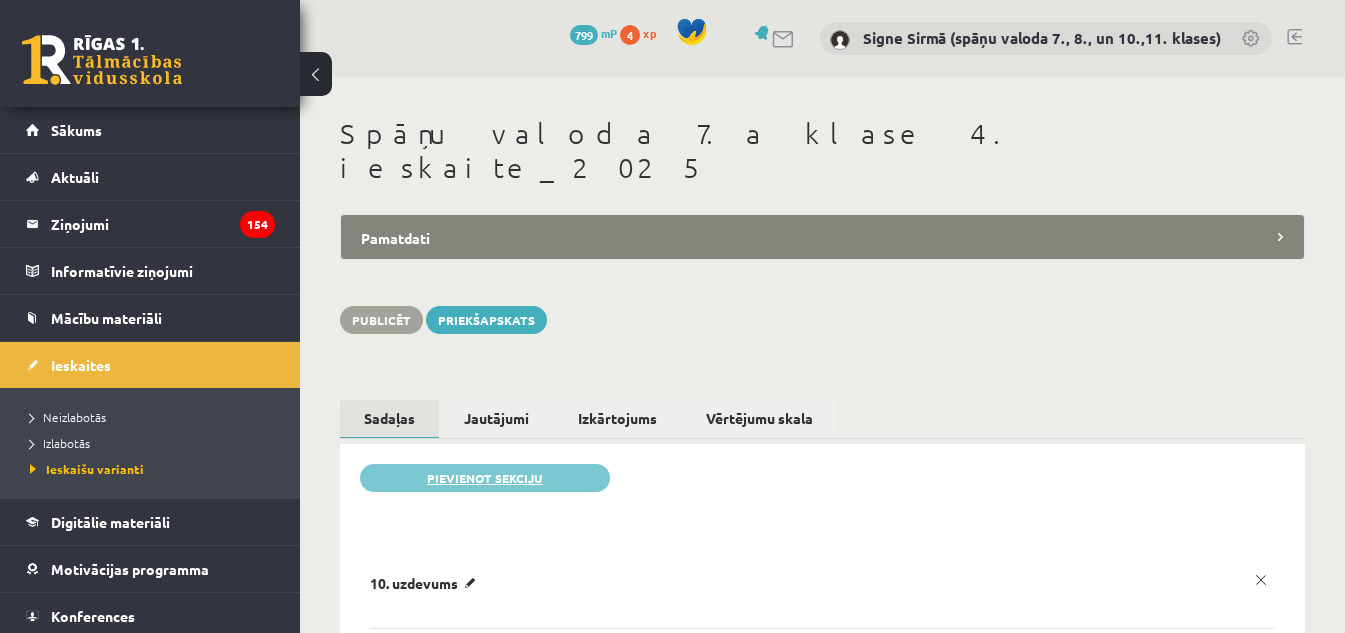 scroll, scrollTop: 0, scrollLeft: 0, axis: both 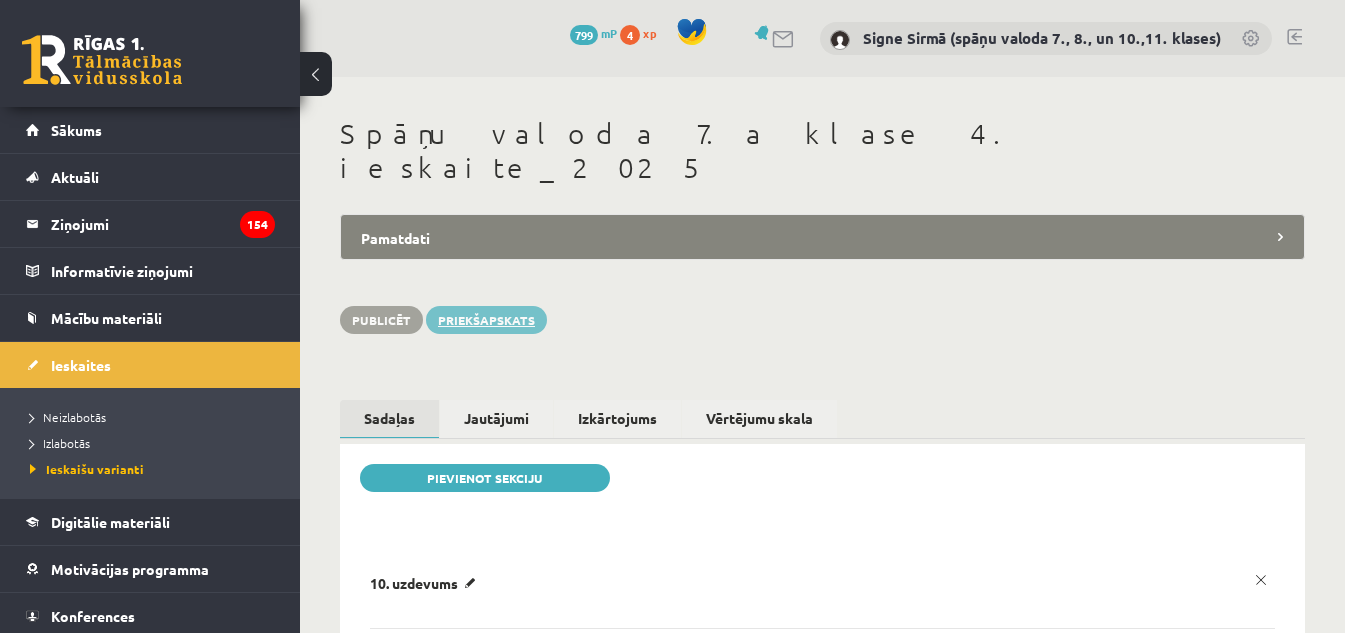 click on "Priekšapskats" at bounding box center (486, 320) 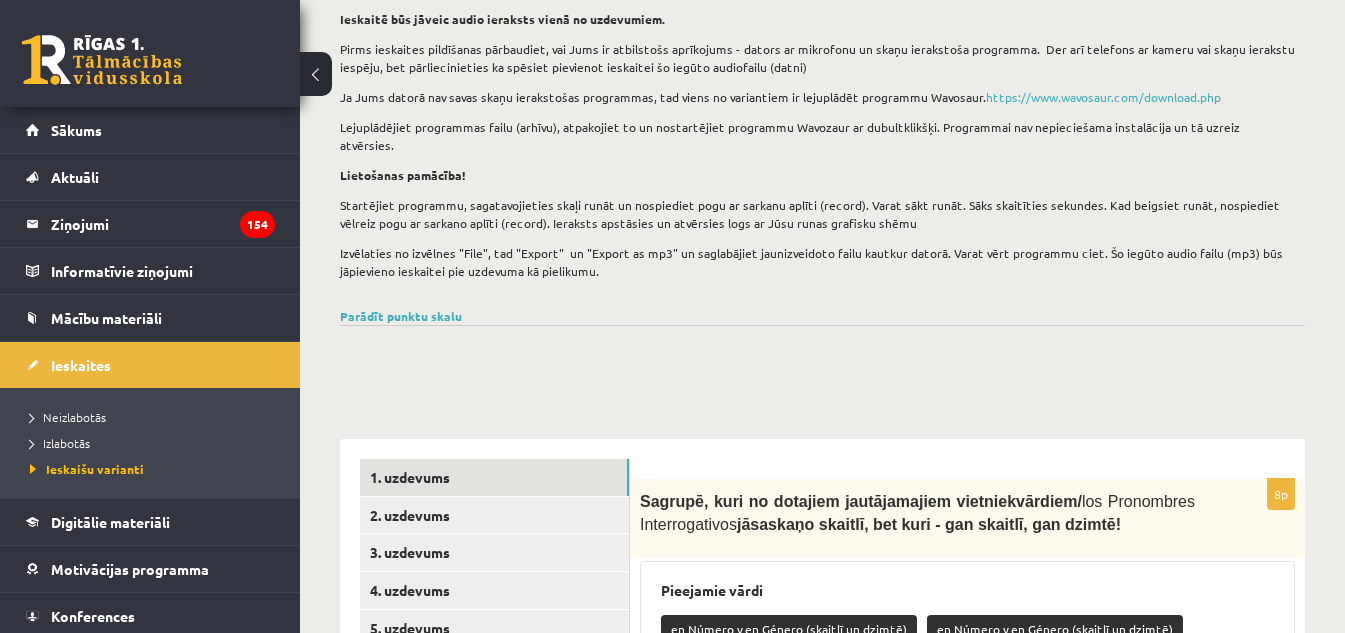 scroll, scrollTop: 600, scrollLeft: 0, axis: vertical 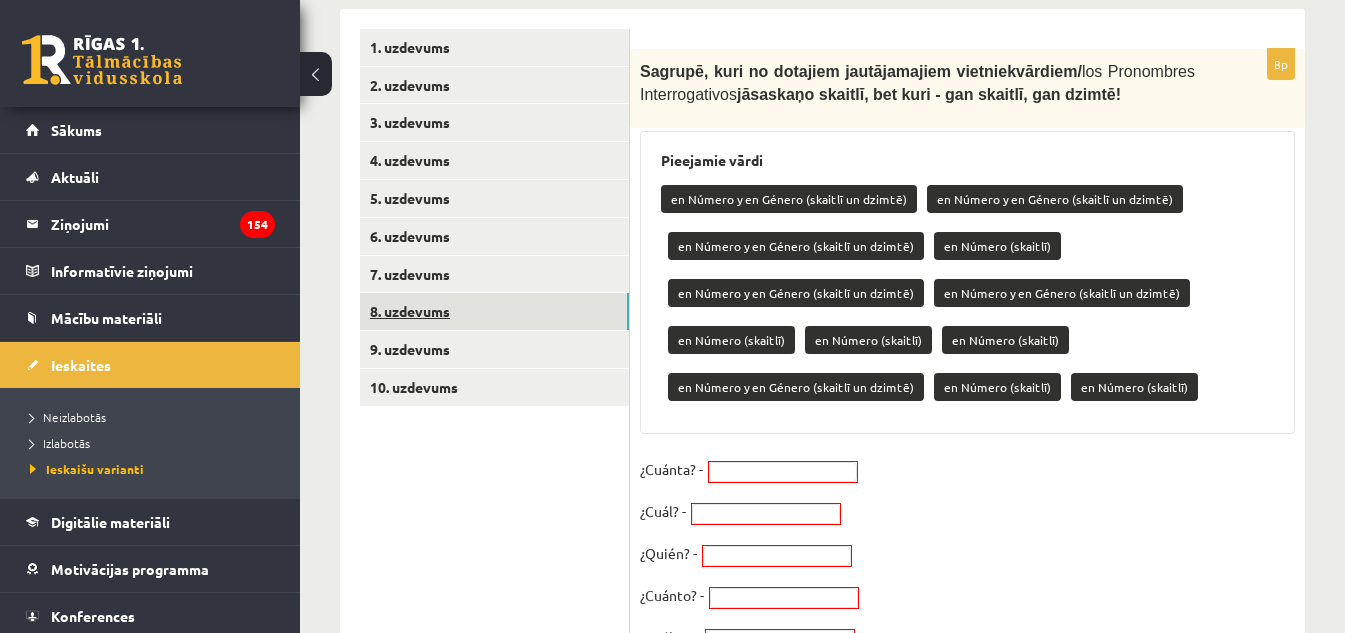 click on "8. uzdevums" at bounding box center (494, 311) 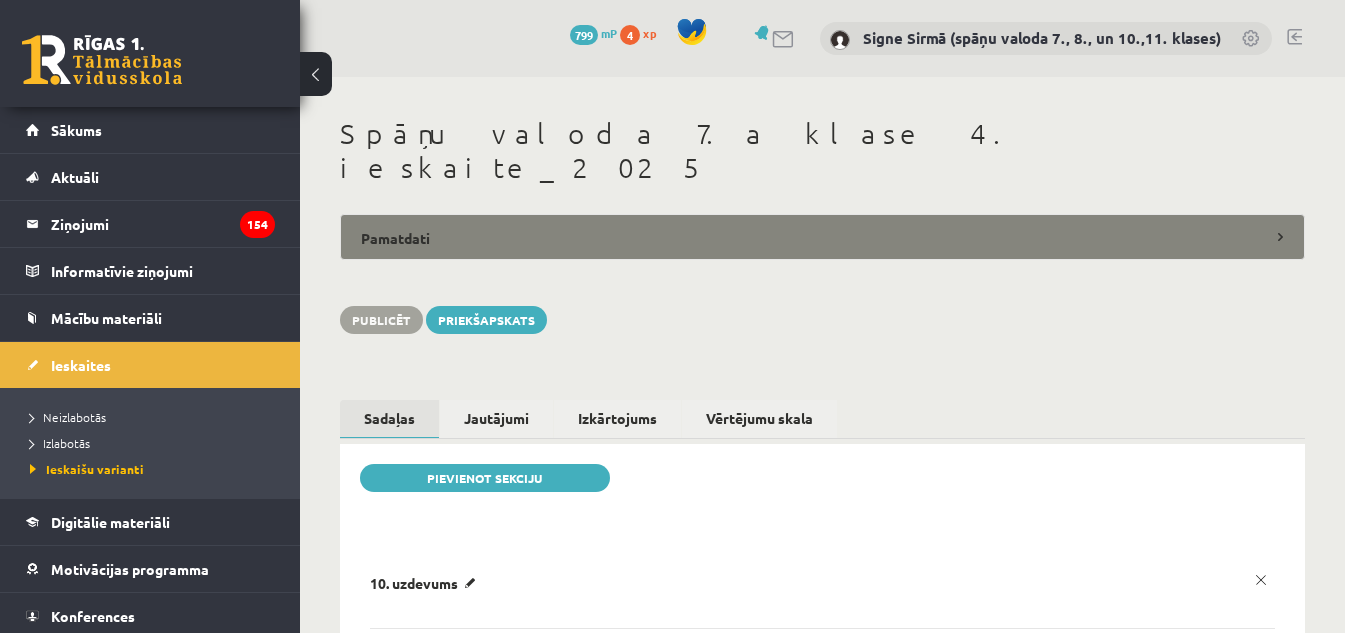 scroll, scrollTop: 0, scrollLeft: 0, axis: both 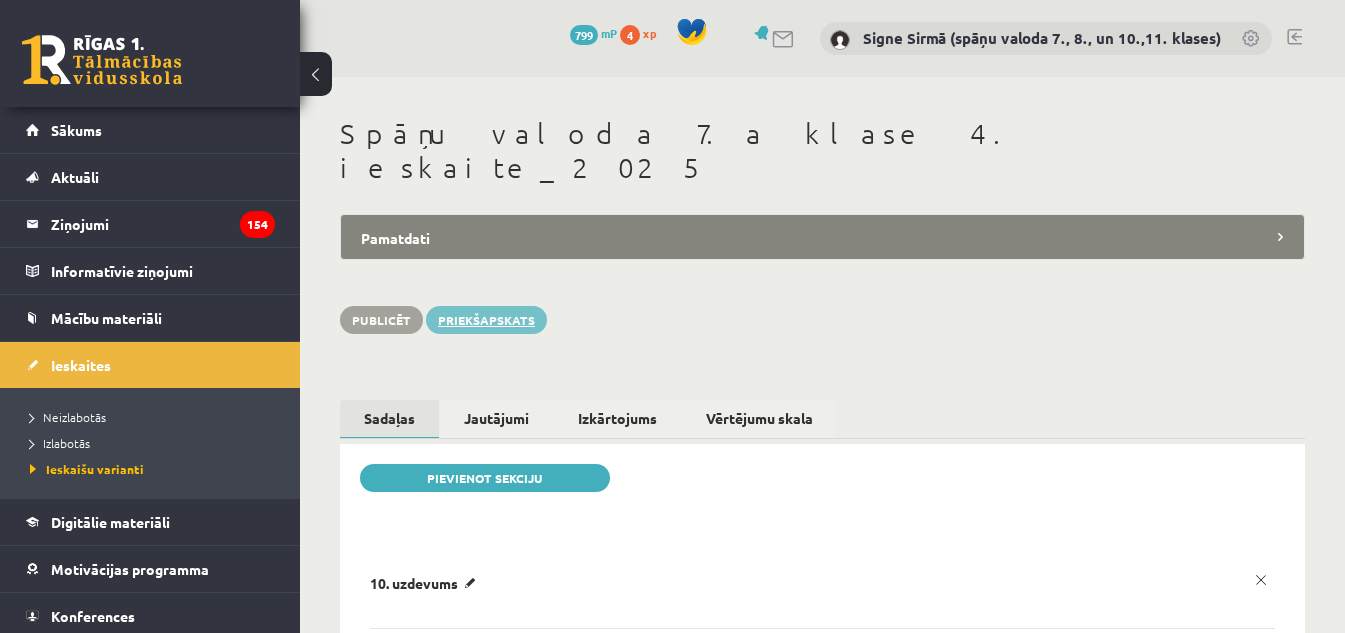 click on "Priekšapskats" at bounding box center (486, 320) 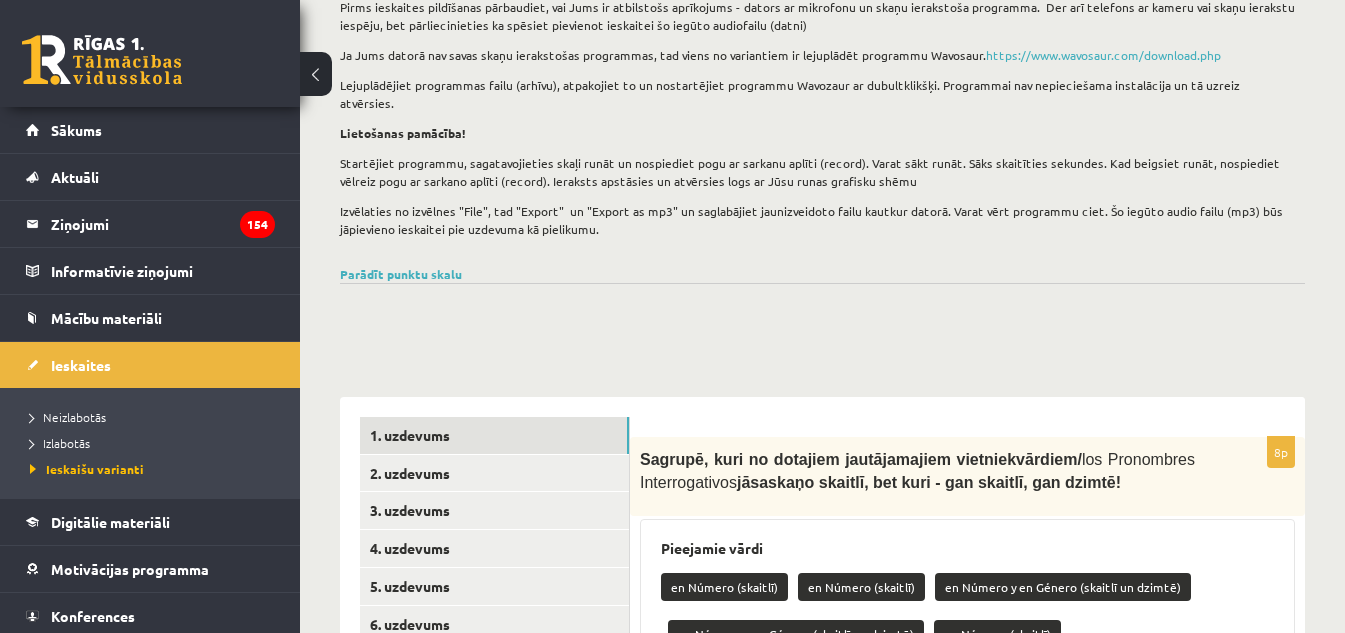 scroll, scrollTop: 400, scrollLeft: 0, axis: vertical 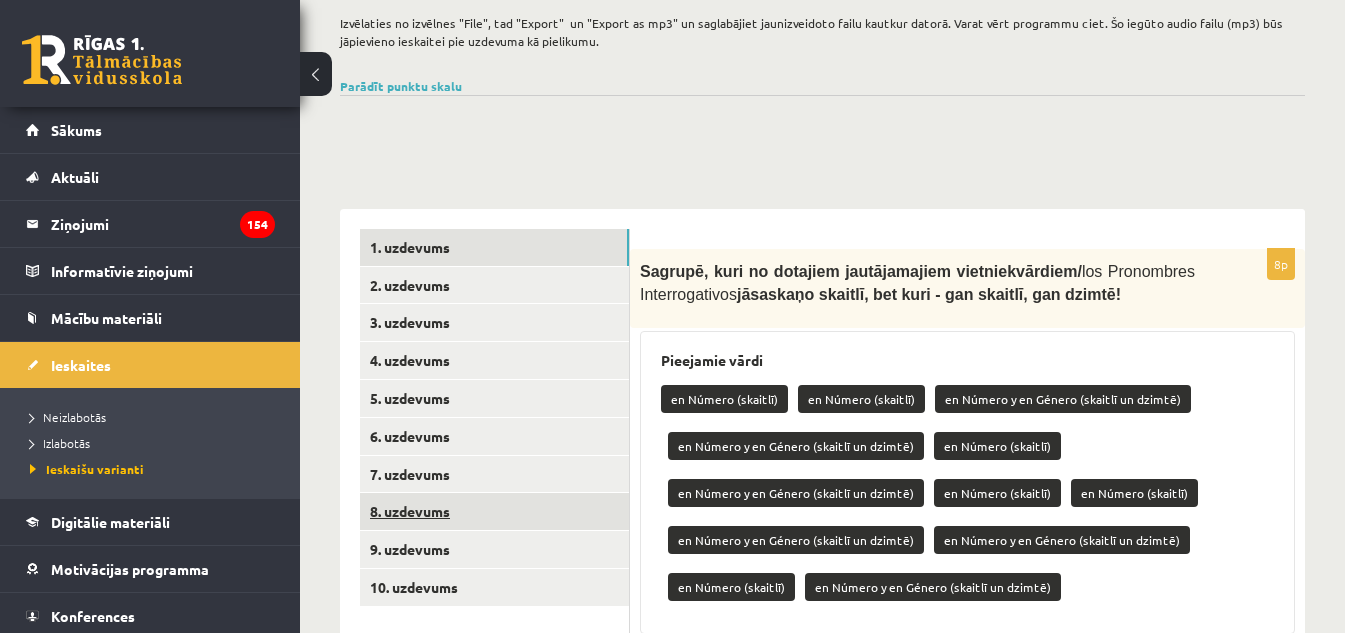 click on "8. uzdevums" at bounding box center [494, 511] 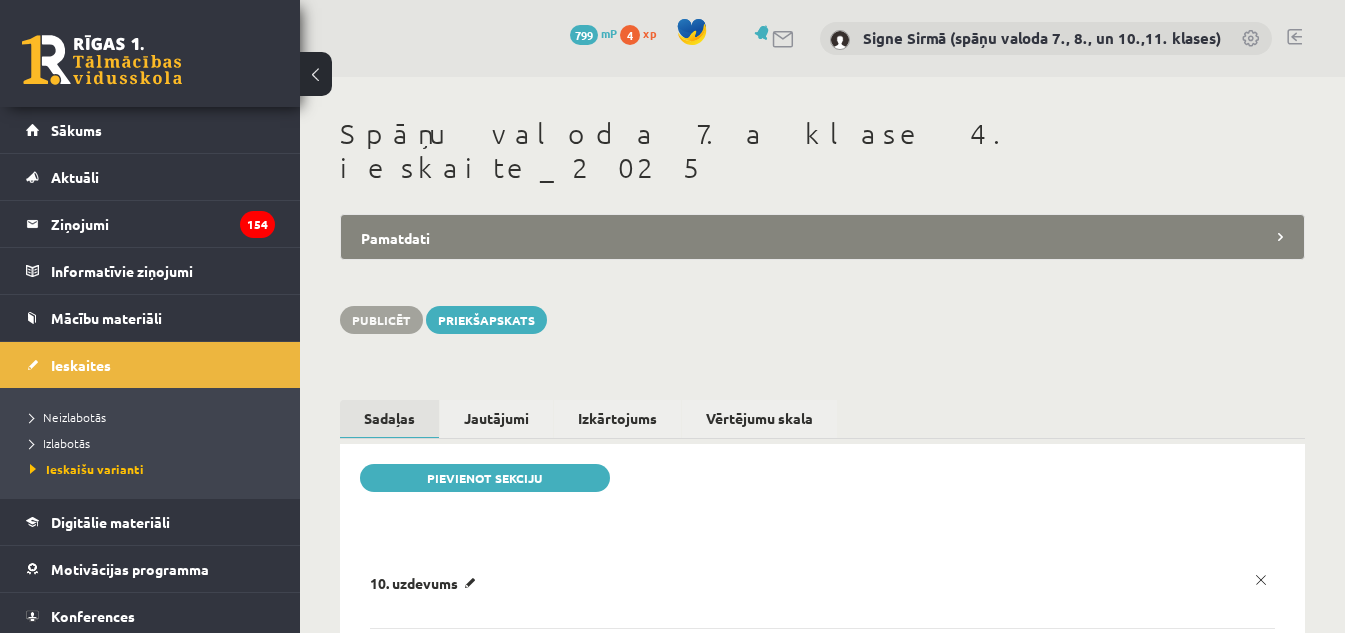 scroll, scrollTop: 0, scrollLeft: 0, axis: both 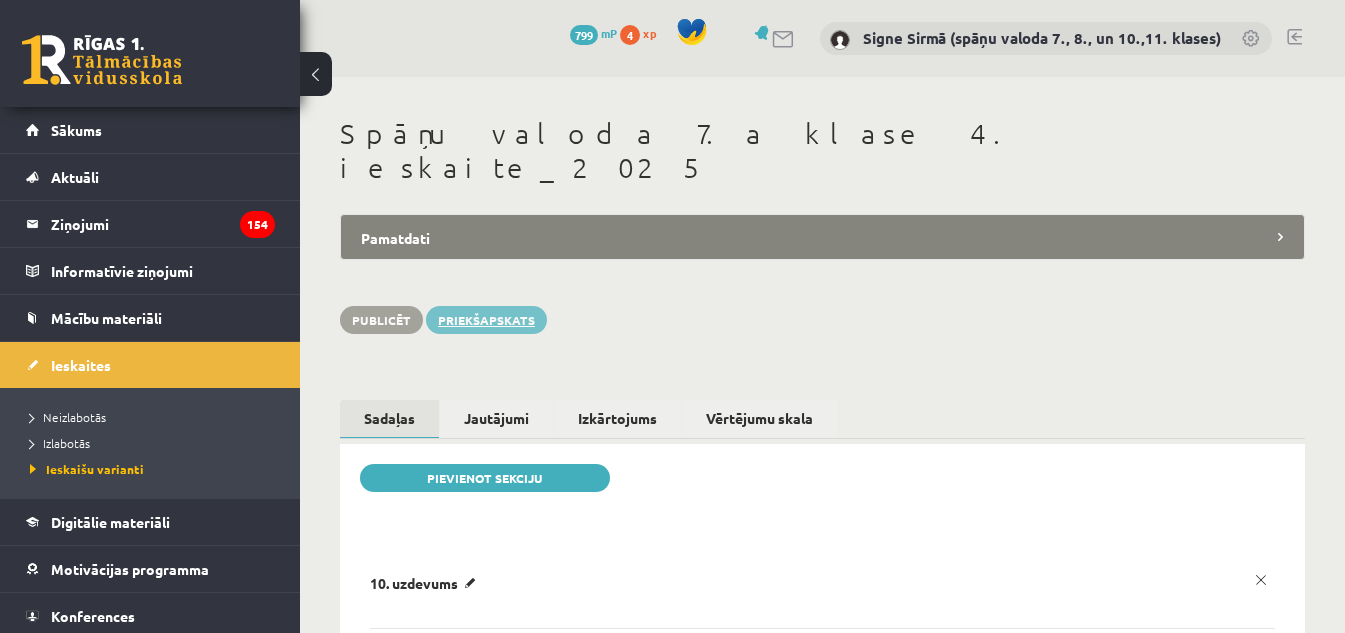 click on "Priekšapskats" at bounding box center [486, 320] 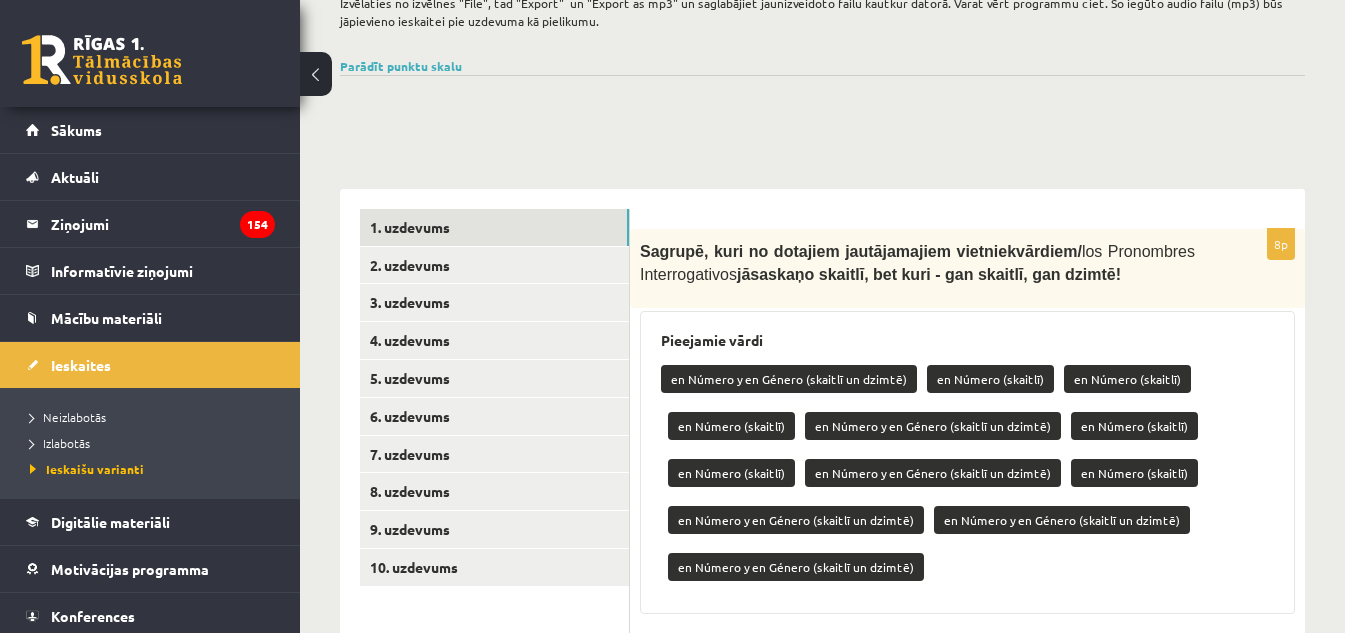scroll, scrollTop: 500, scrollLeft: 0, axis: vertical 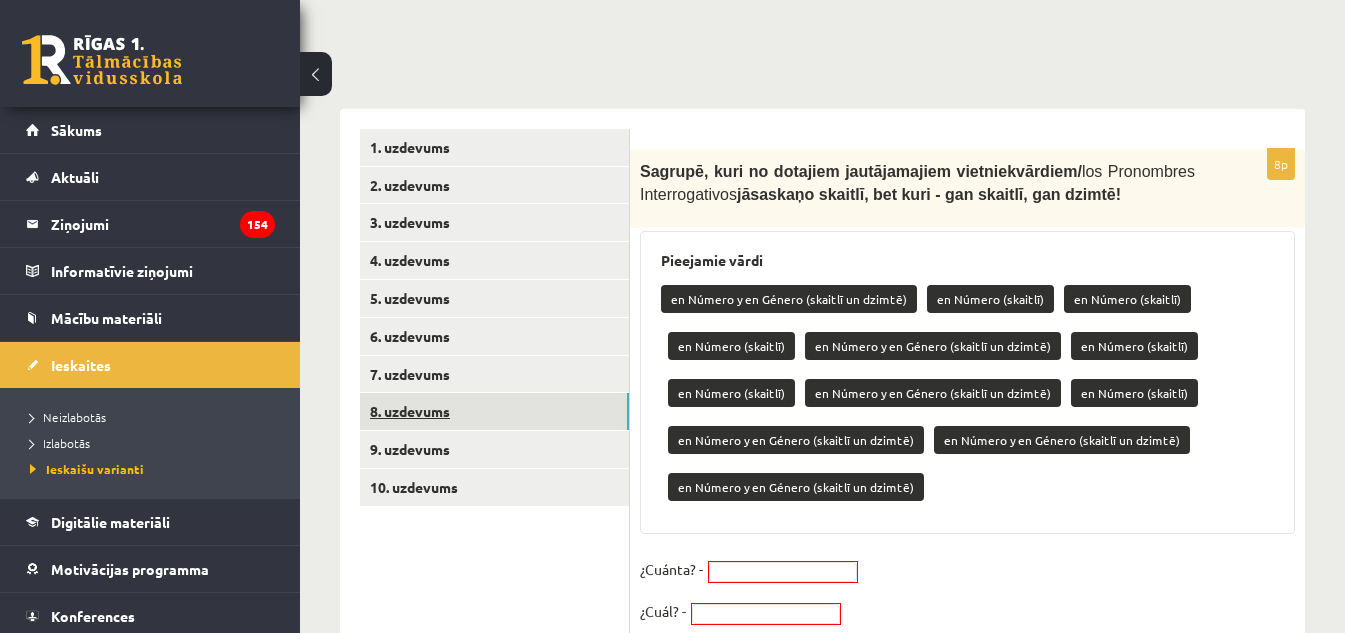 click on "8. uzdevums" at bounding box center (494, 411) 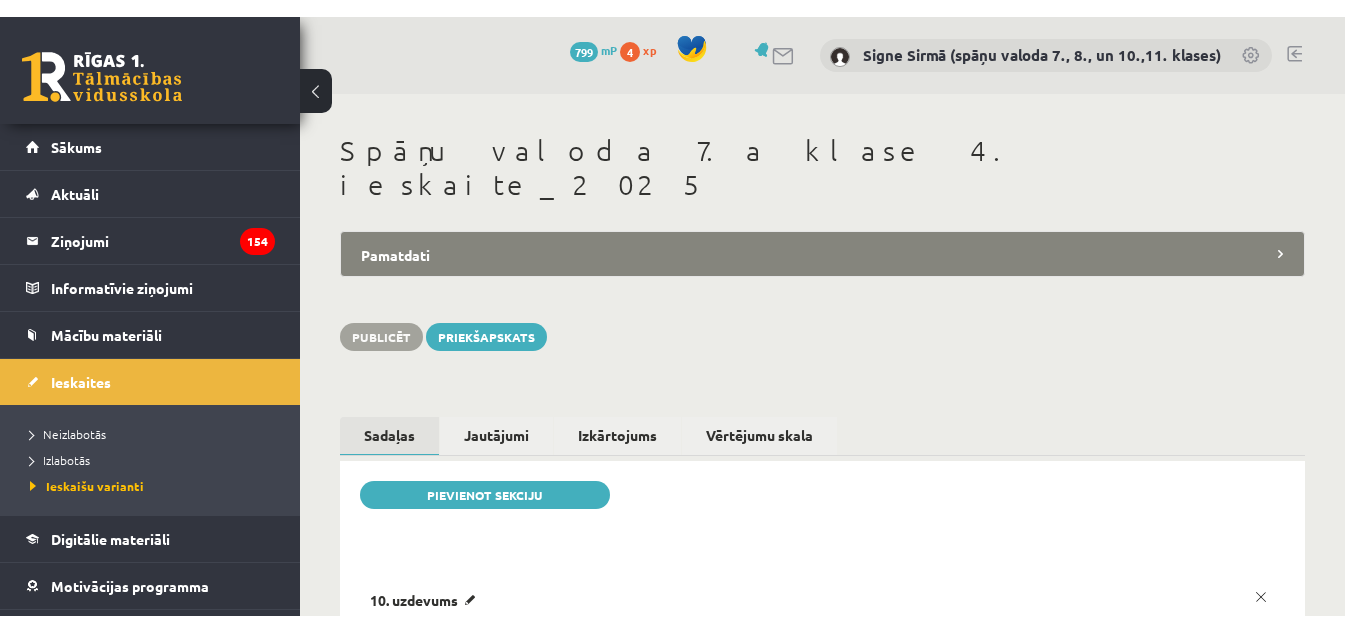 scroll, scrollTop: 0, scrollLeft: 0, axis: both 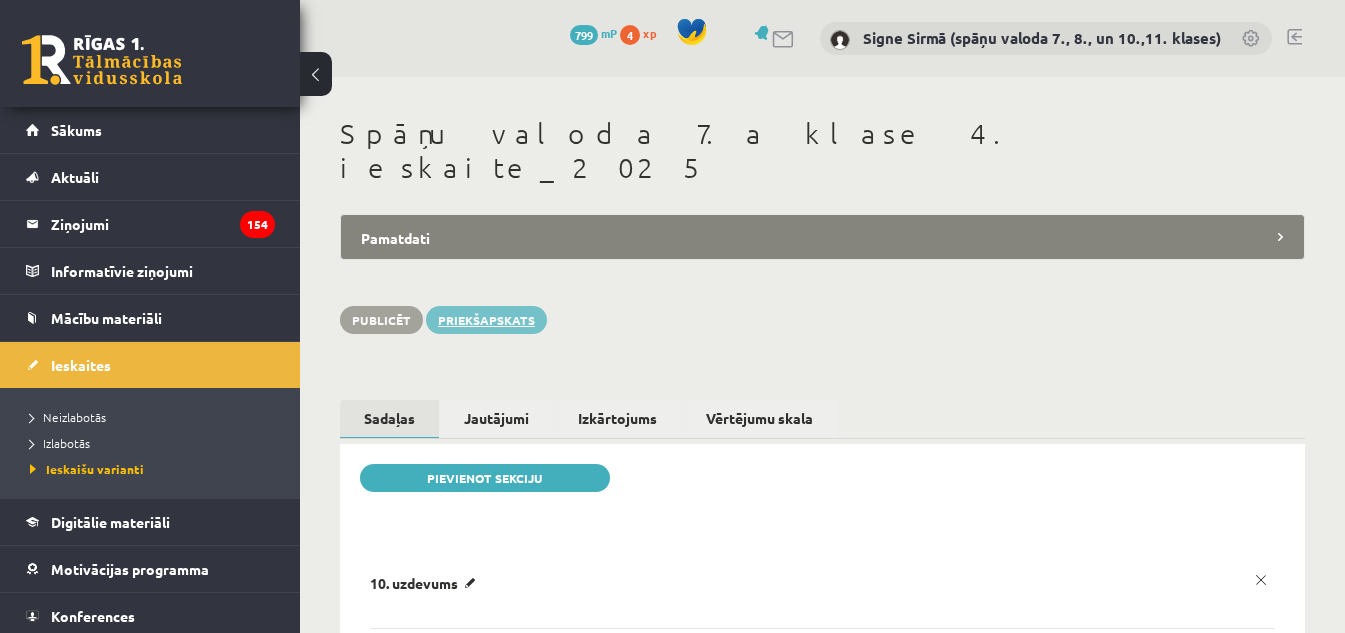 click on "Priekšapskats" at bounding box center (486, 320) 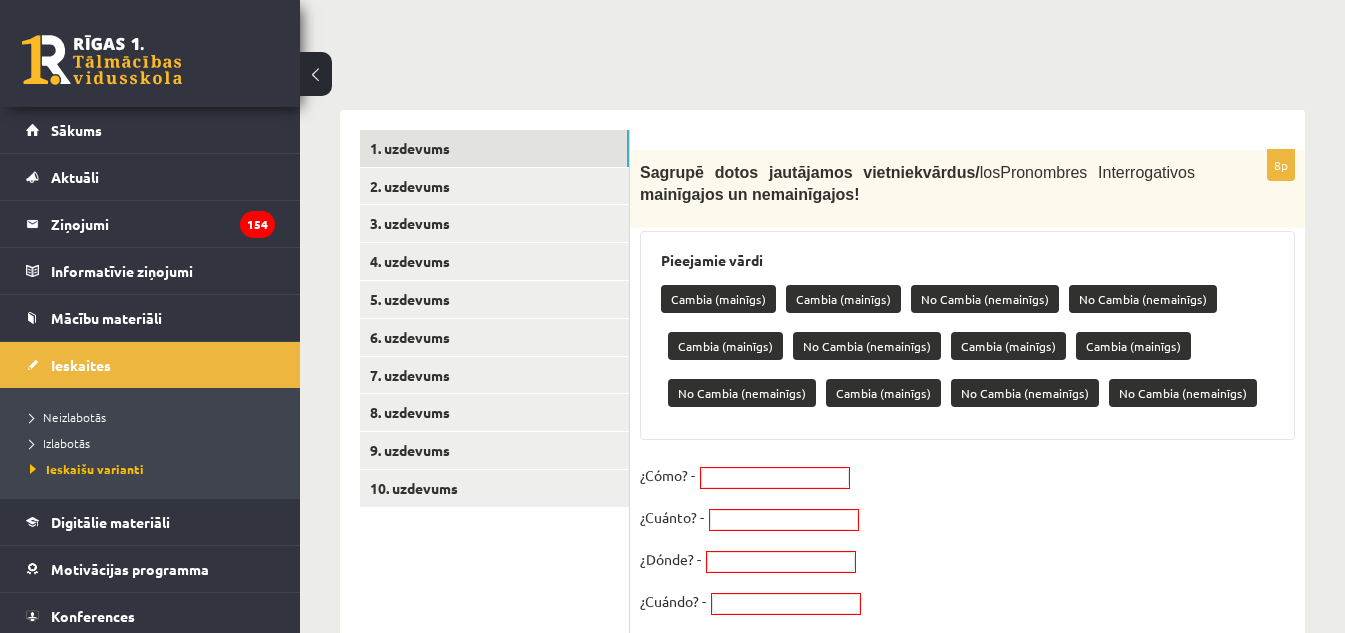 scroll, scrollTop: 500, scrollLeft: 0, axis: vertical 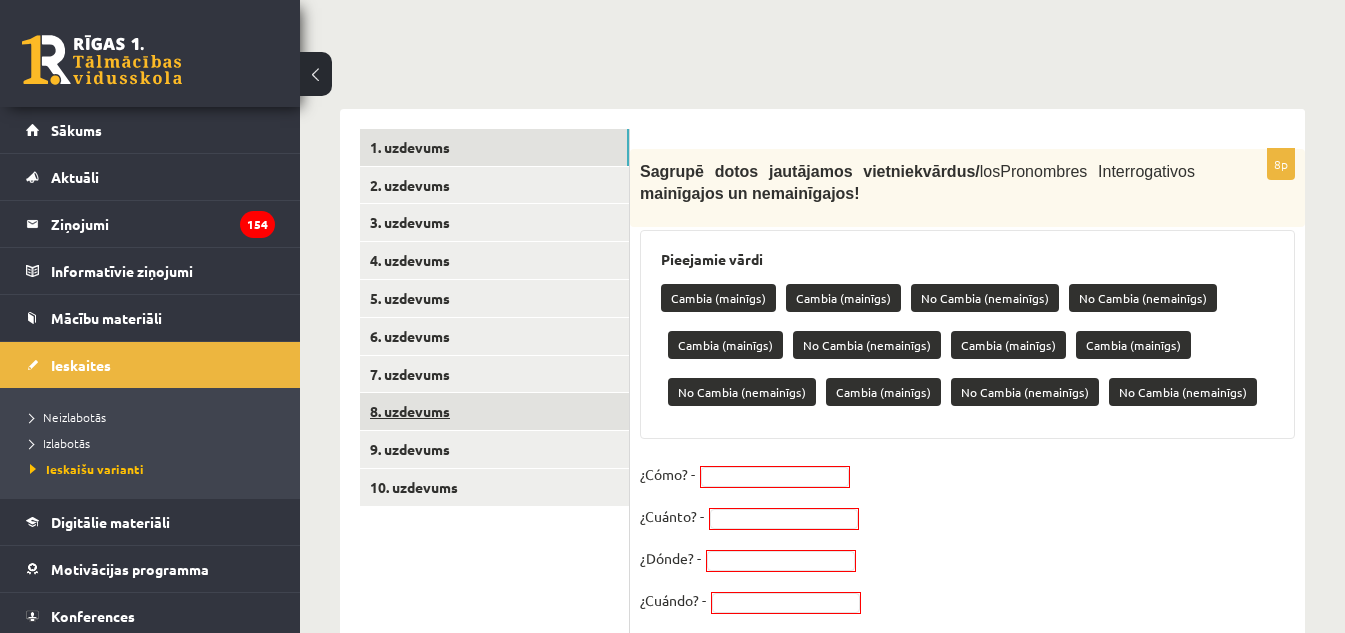 click on "8. uzdevums" at bounding box center (494, 411) 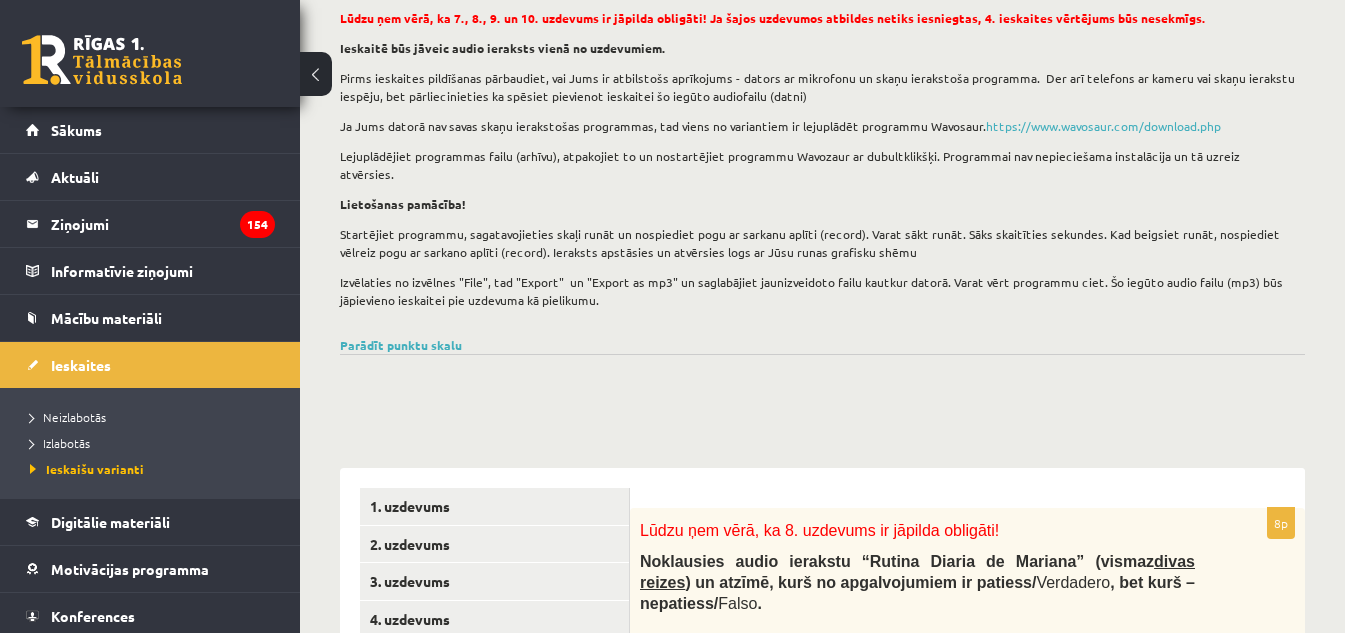 scroll, scrollTop: 400, scrollLeft: 0, axis: vertical 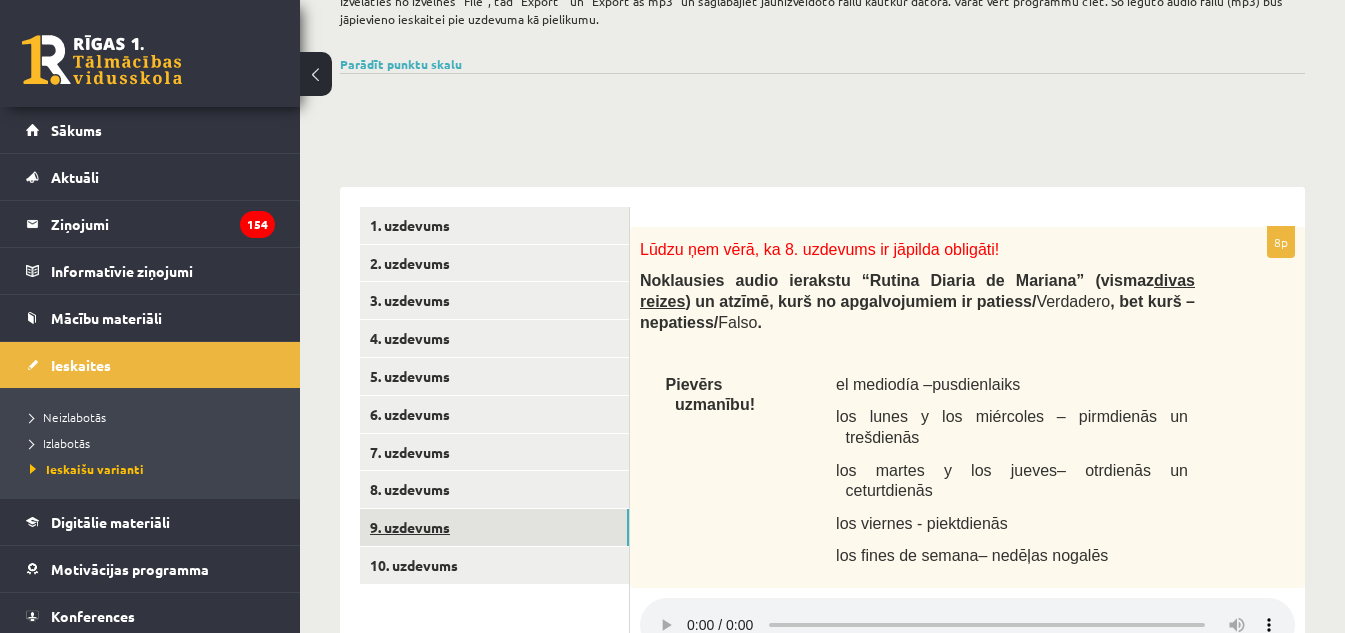 click on "9. uzdevums" at bounding box center (494, 527) 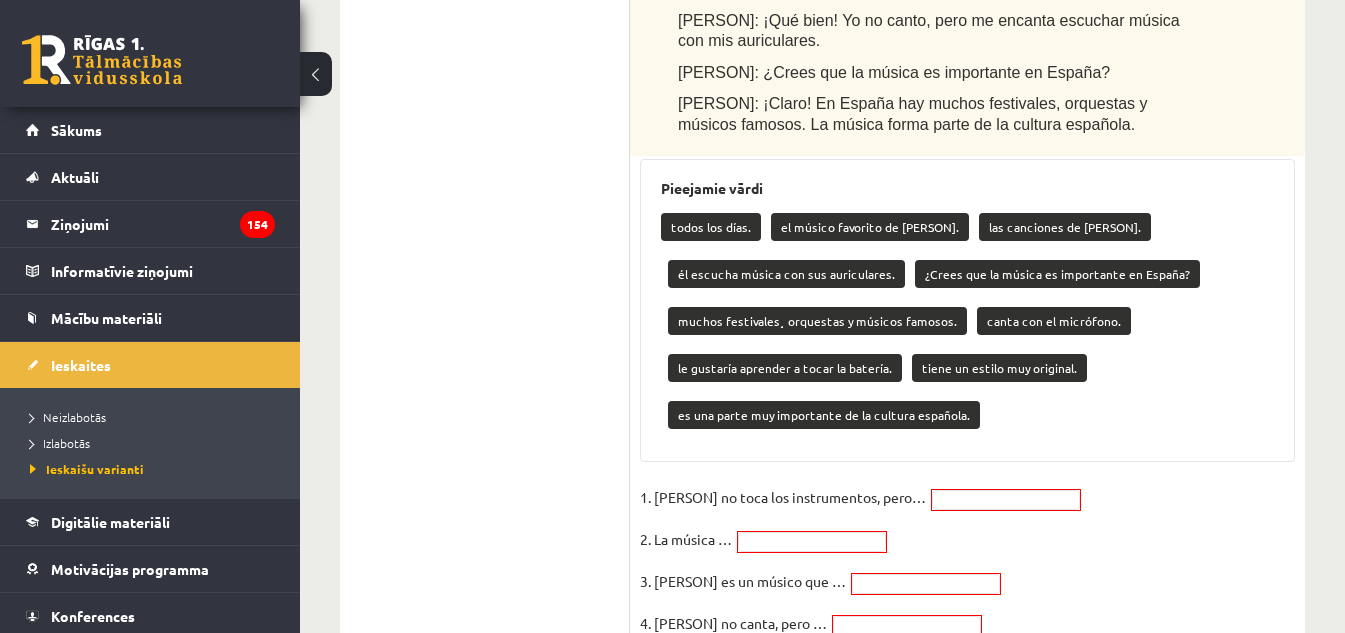 scroll, scrollTop: 1222, scrollLeft: 0, axis: vertical 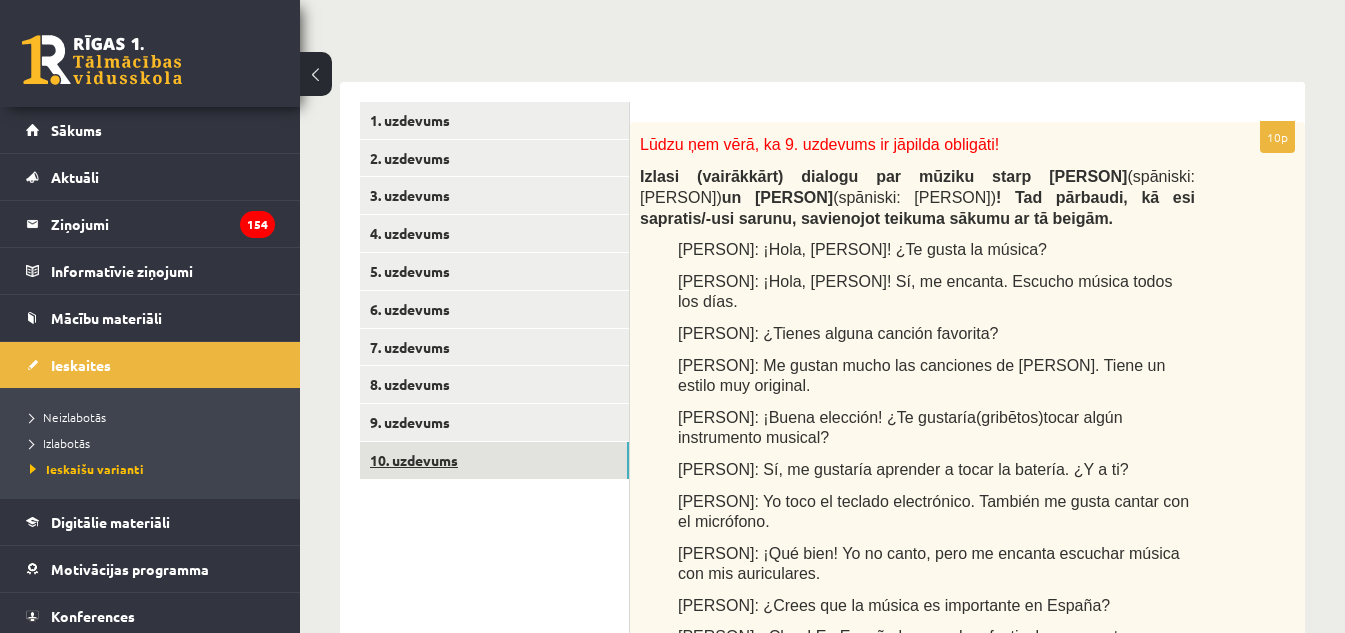click on "10. uzdevums" at bounding box center (494, 460) 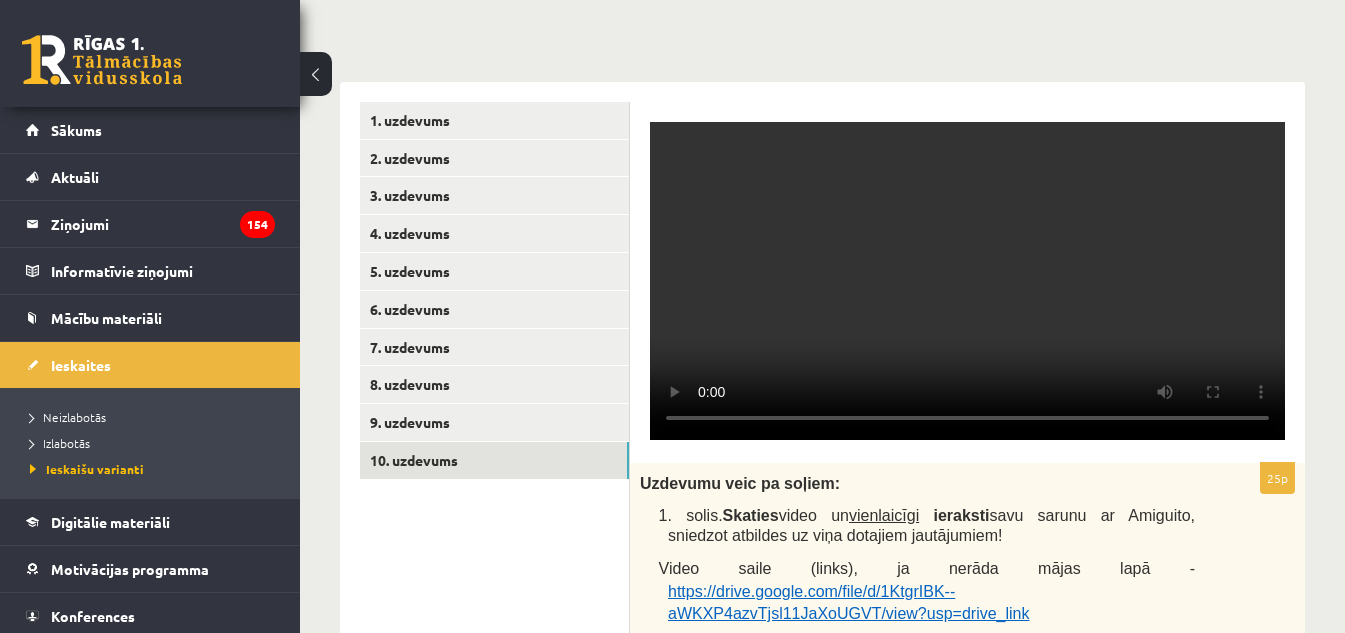 scroll, scrollTop: 0, scrollLeft: 0, axis: both 